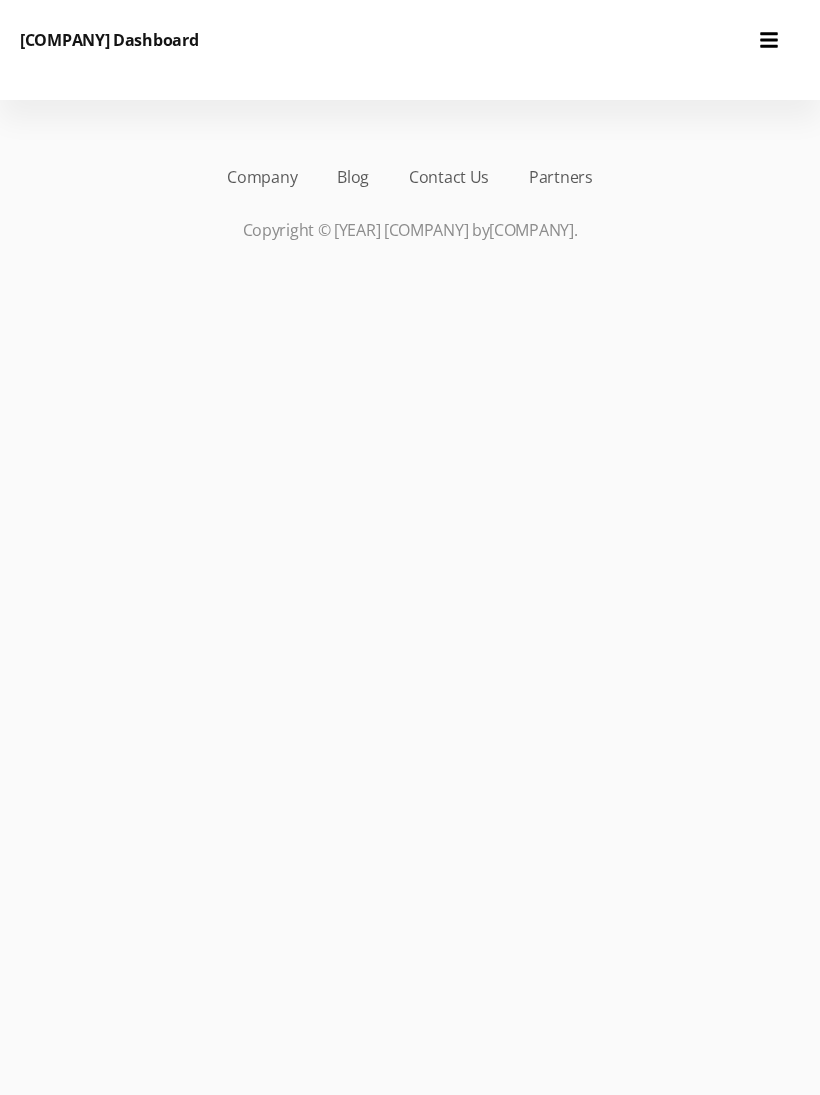 scroll, scrollTop: 0, scrollLeft: 0, axis: both 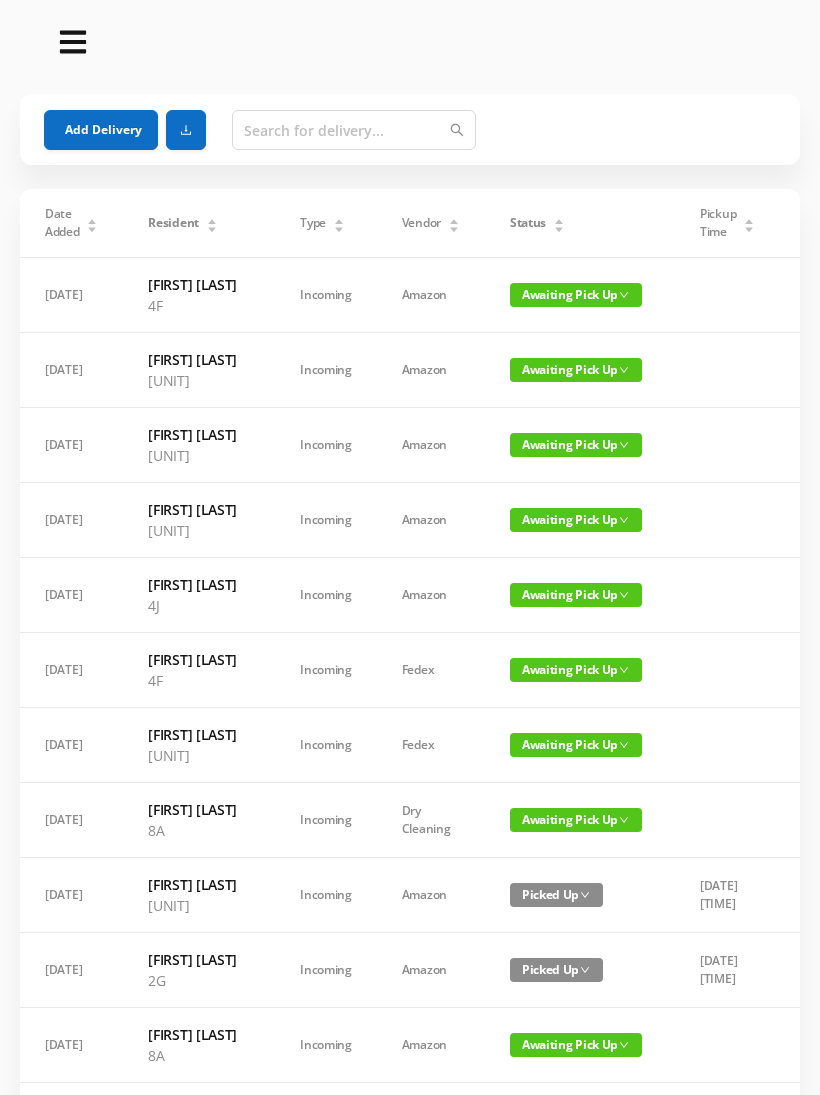 click on "Add Delivery" at bounding box center [101, 130] 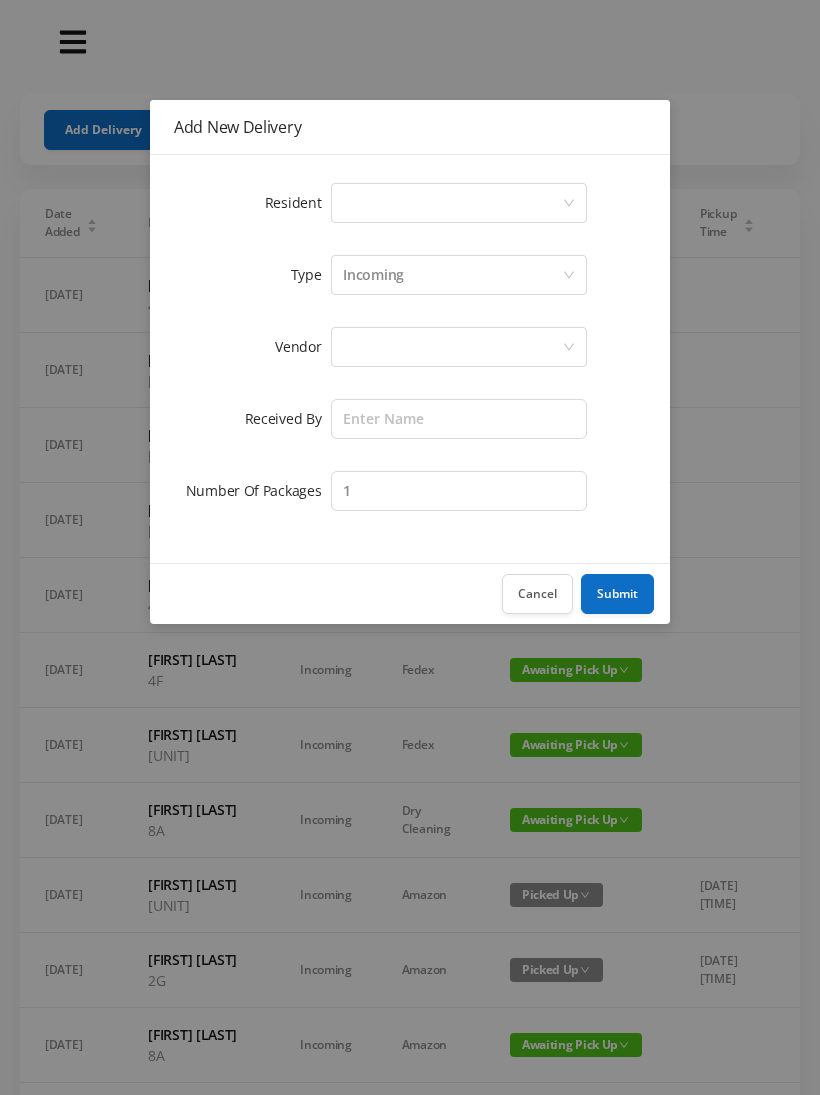 click on "Cancel" at bounding box center (537, 594) 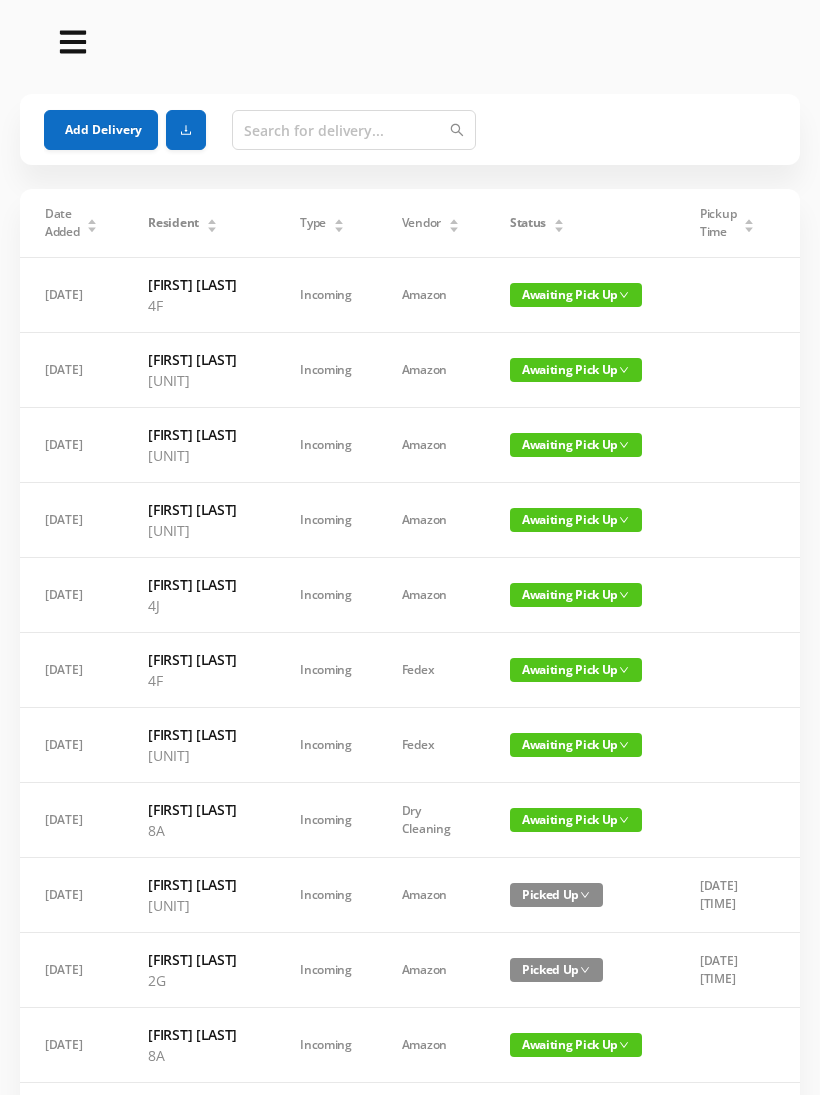 click on "Add Delivery" at bounding box center (101, 130) 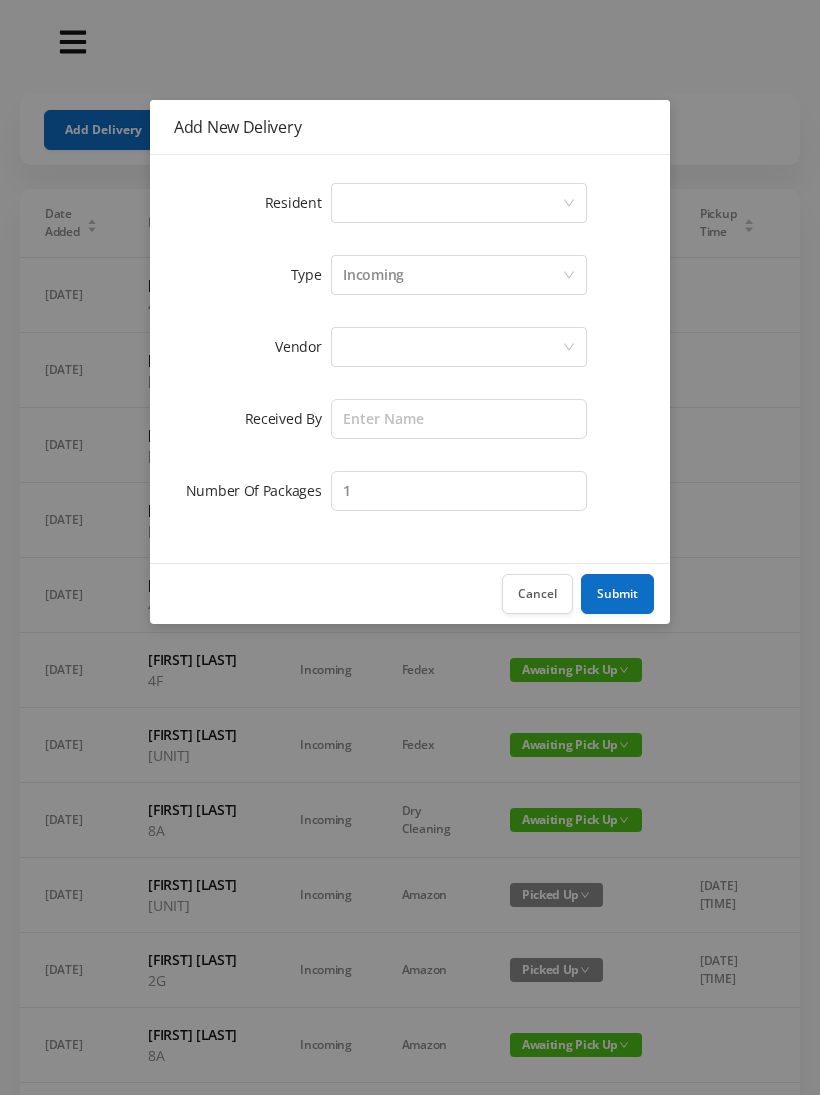 click on "Select a person" at bounding box center [452, 203] 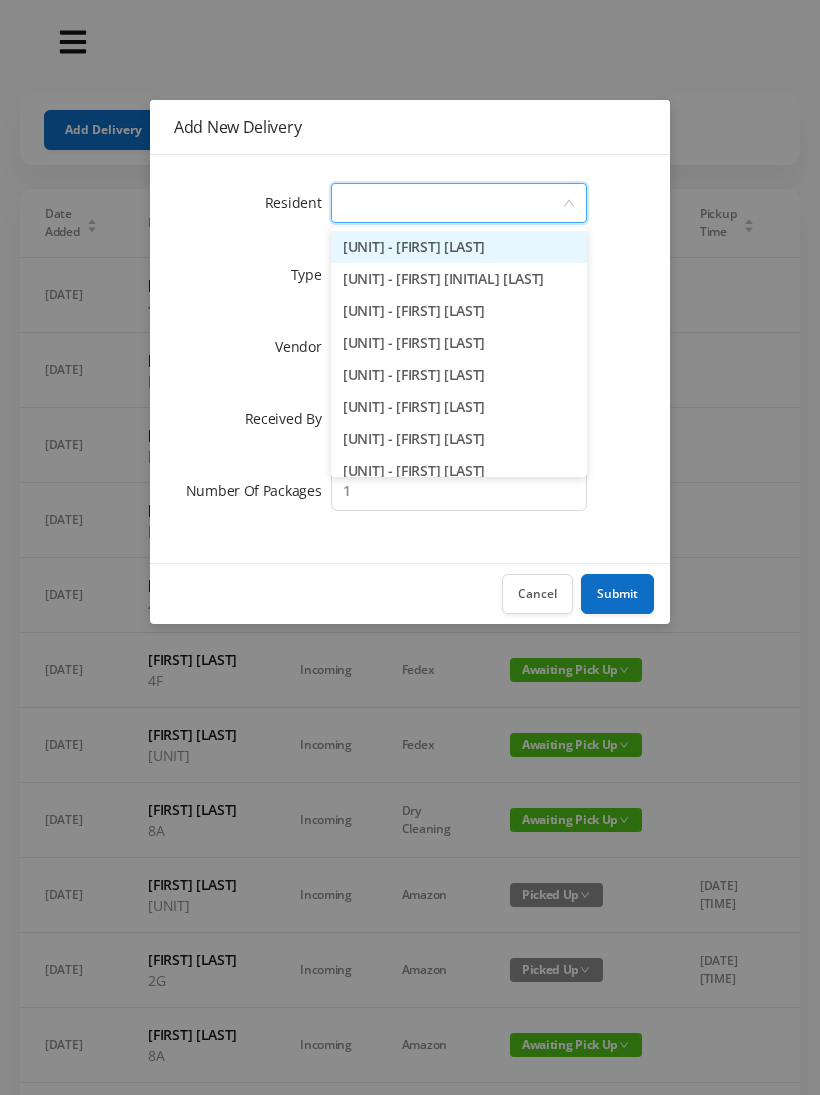 type on "8" 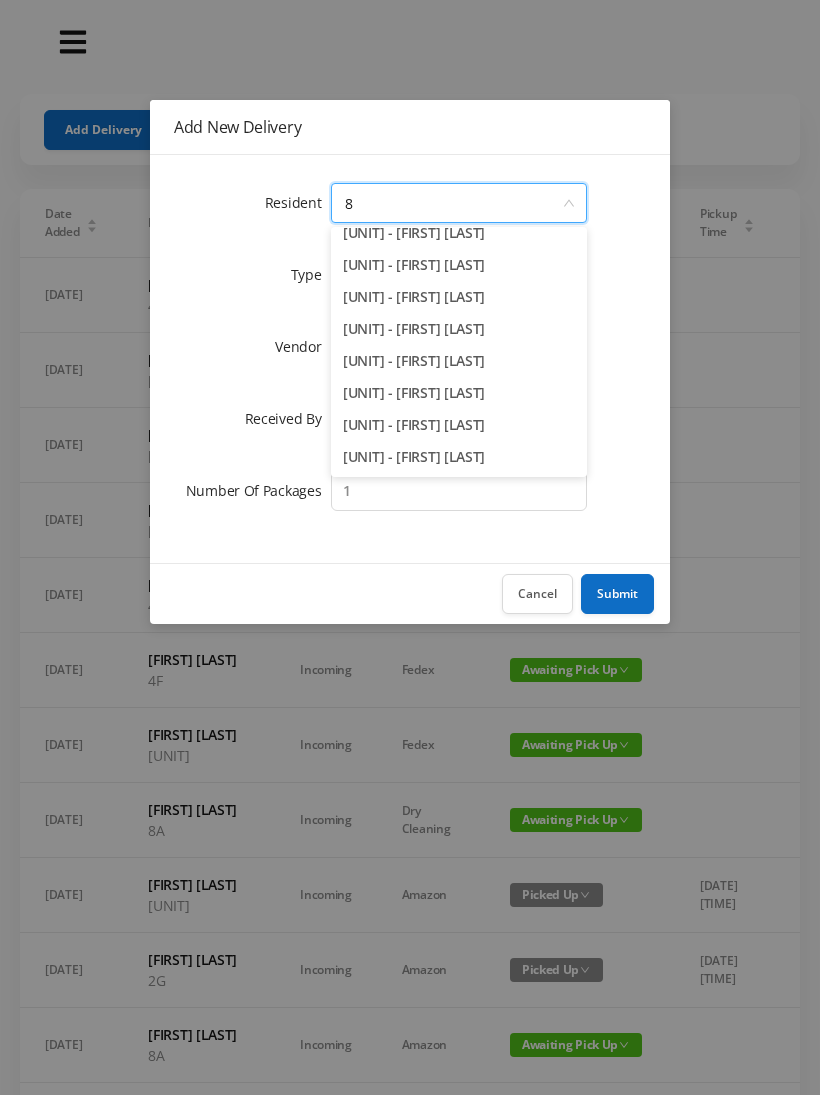 scroll, scrollTop: 110, scrollLeft: 0, axis: vertical 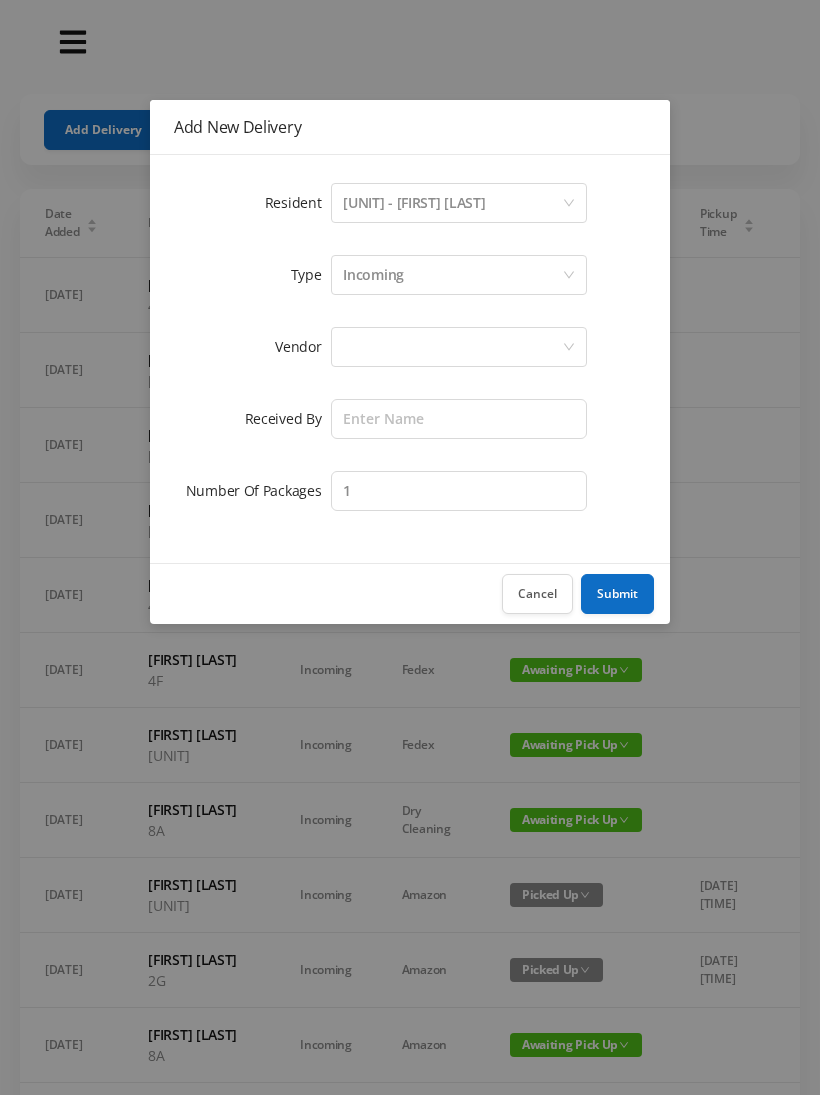 click at bounding box center [452, 203] 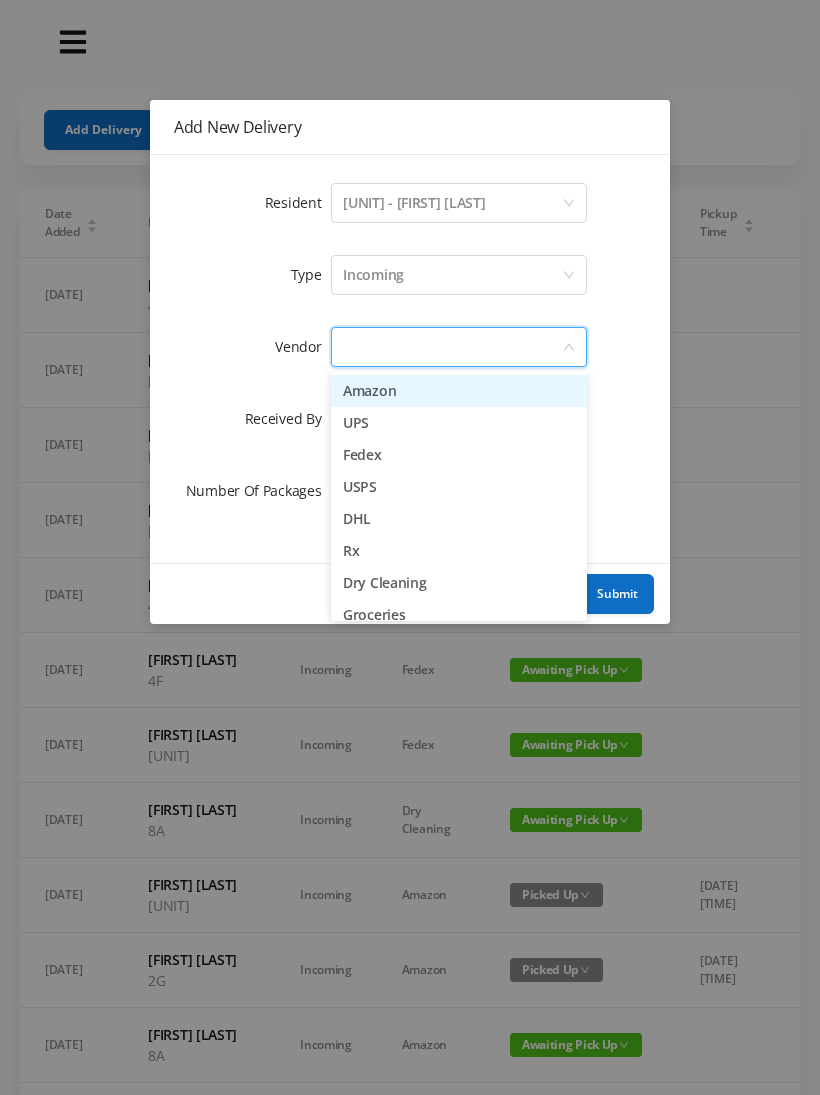scroll, scrollTop: 0, scrollLeft: 0, axis: both 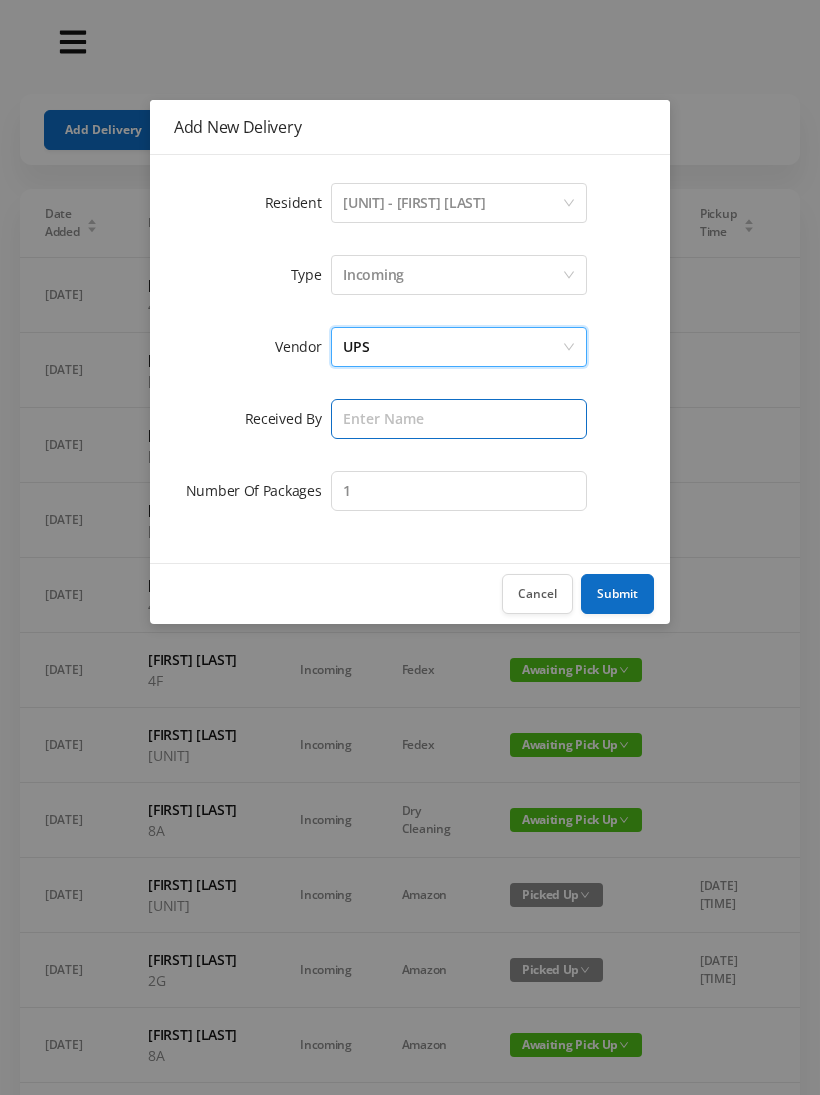 click at bounding box center [459, 419] 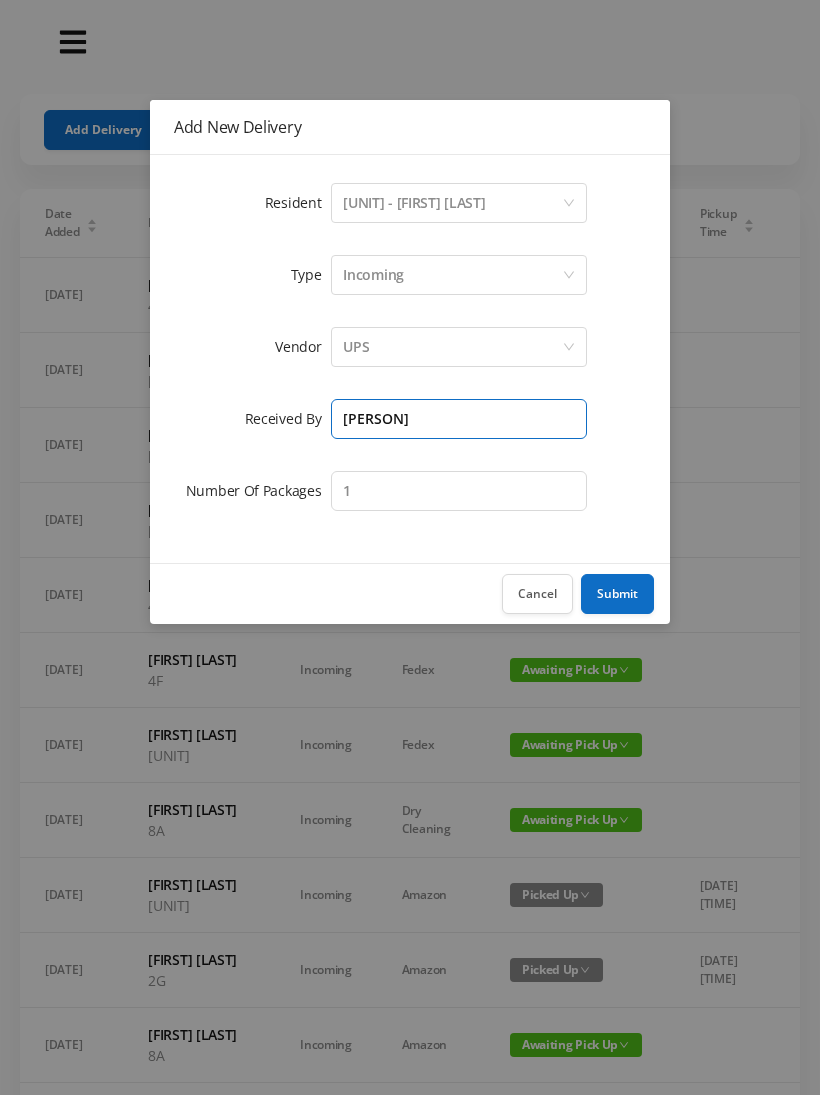 type on "[PERSON]" 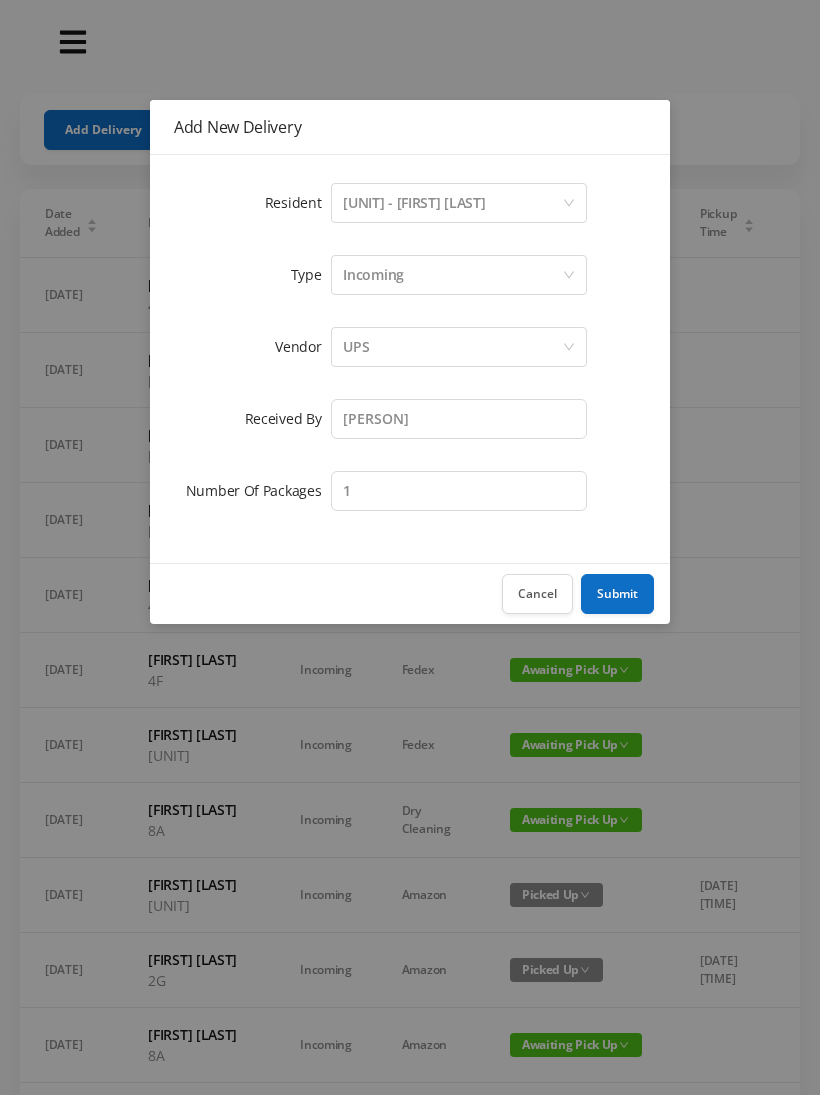click on "Submit" at bounding box center [617, 594] 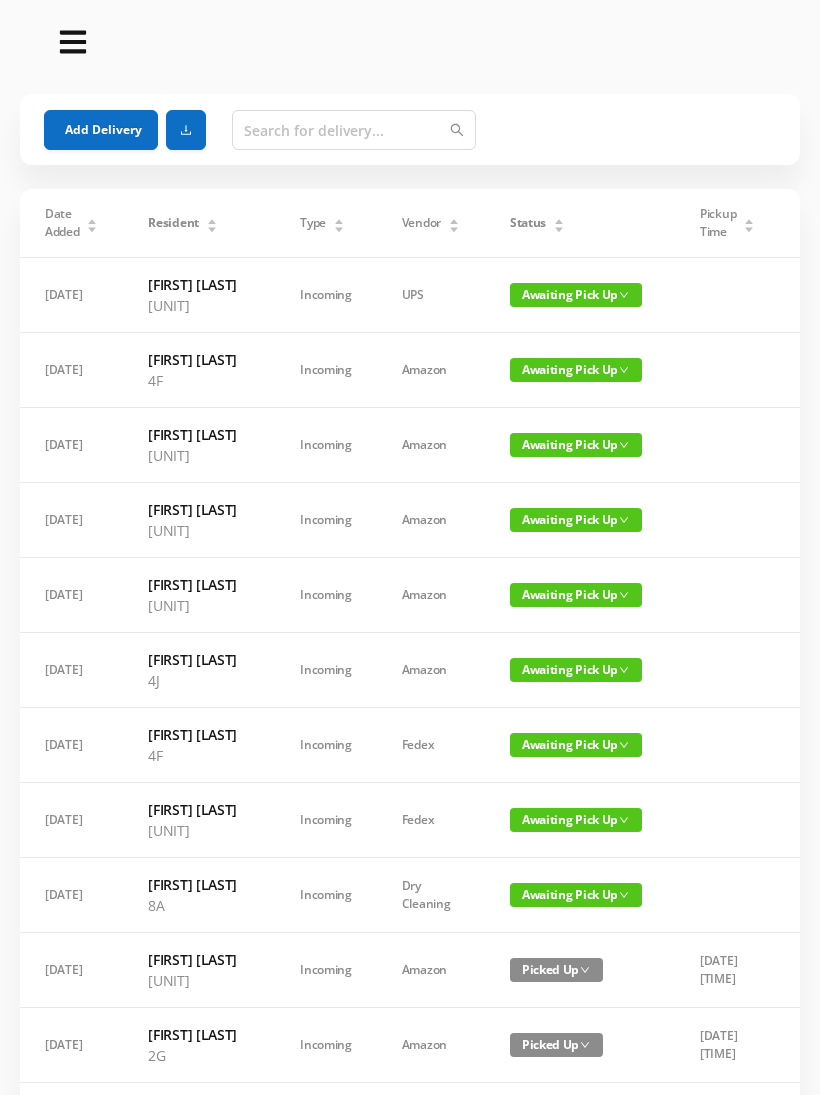 click on "Add Delivery" at bounding box center (101, 130) 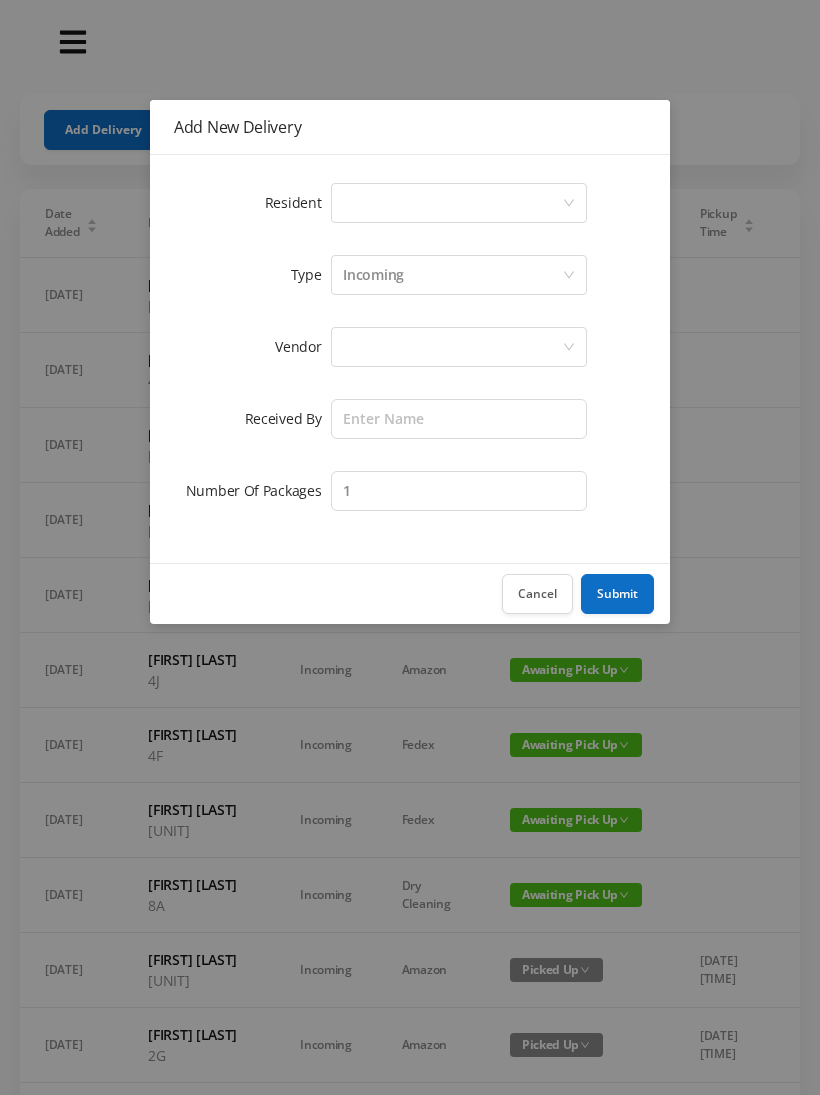 click on "Select a person" at bounding box center [452, 203] 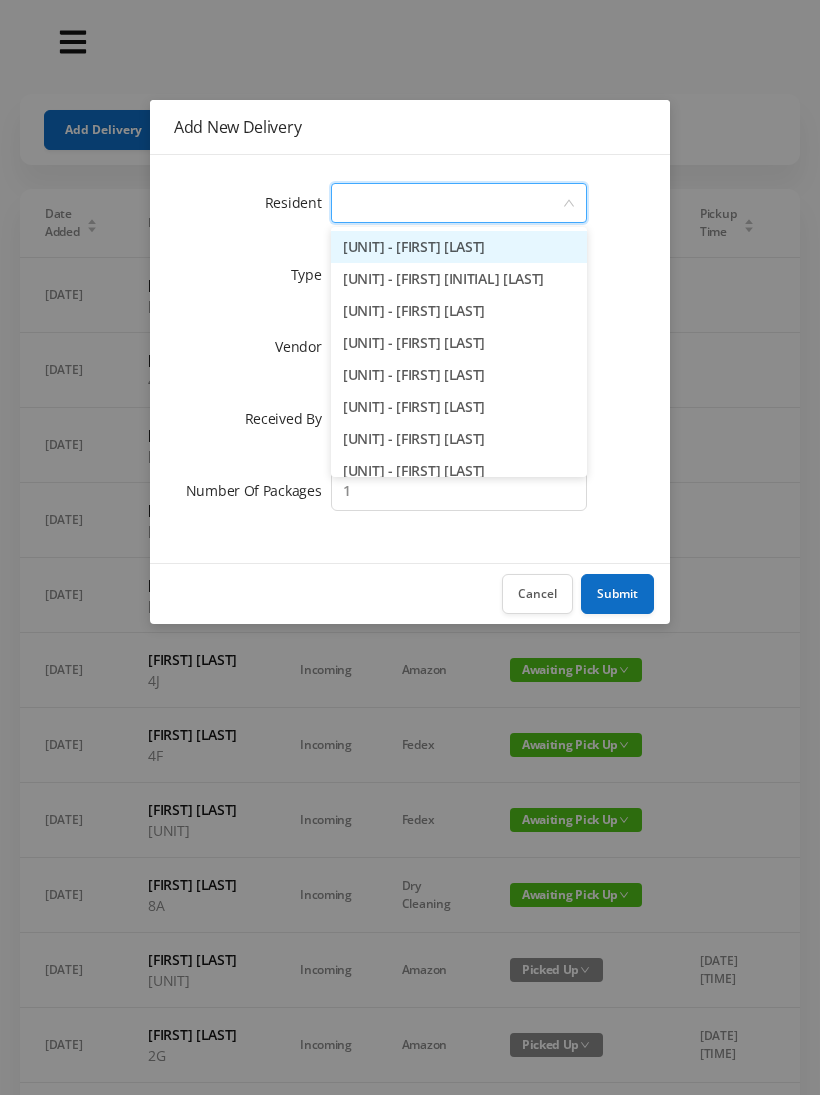 type on "[NUMBER]" 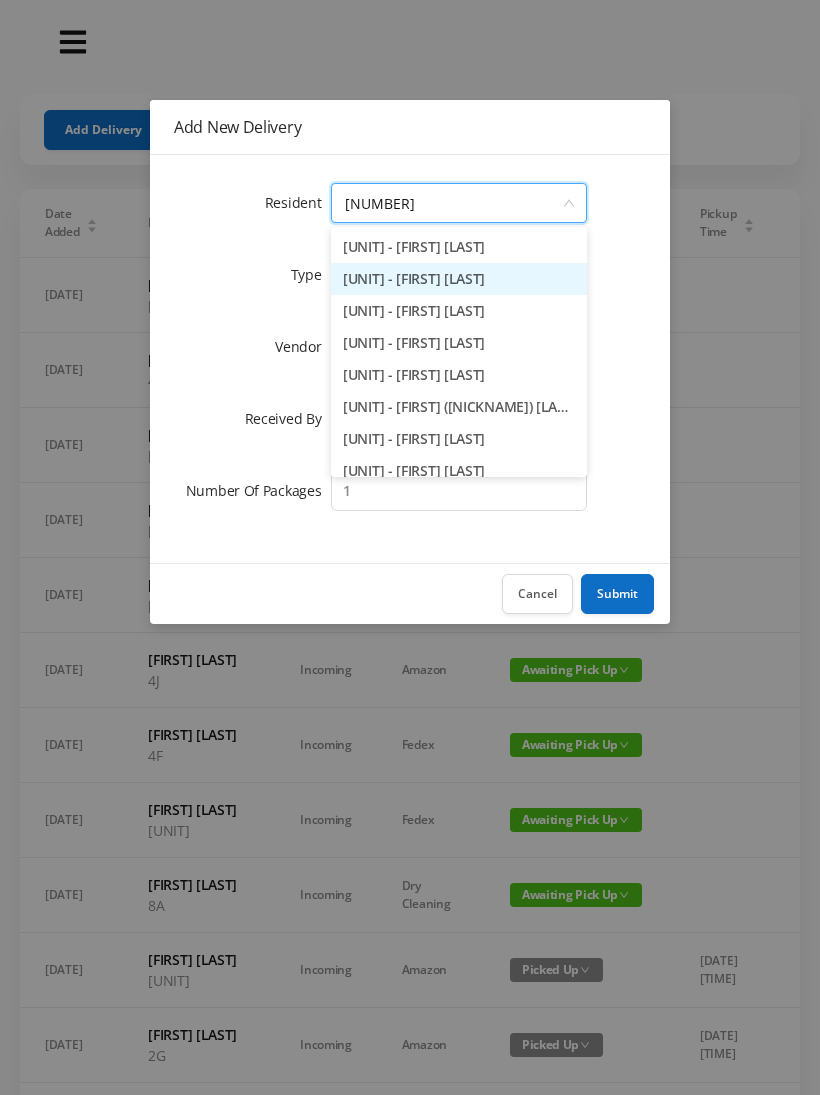 click on "[UNIT] - [FIRST] [LAST]" at bounding box center [459, 279] 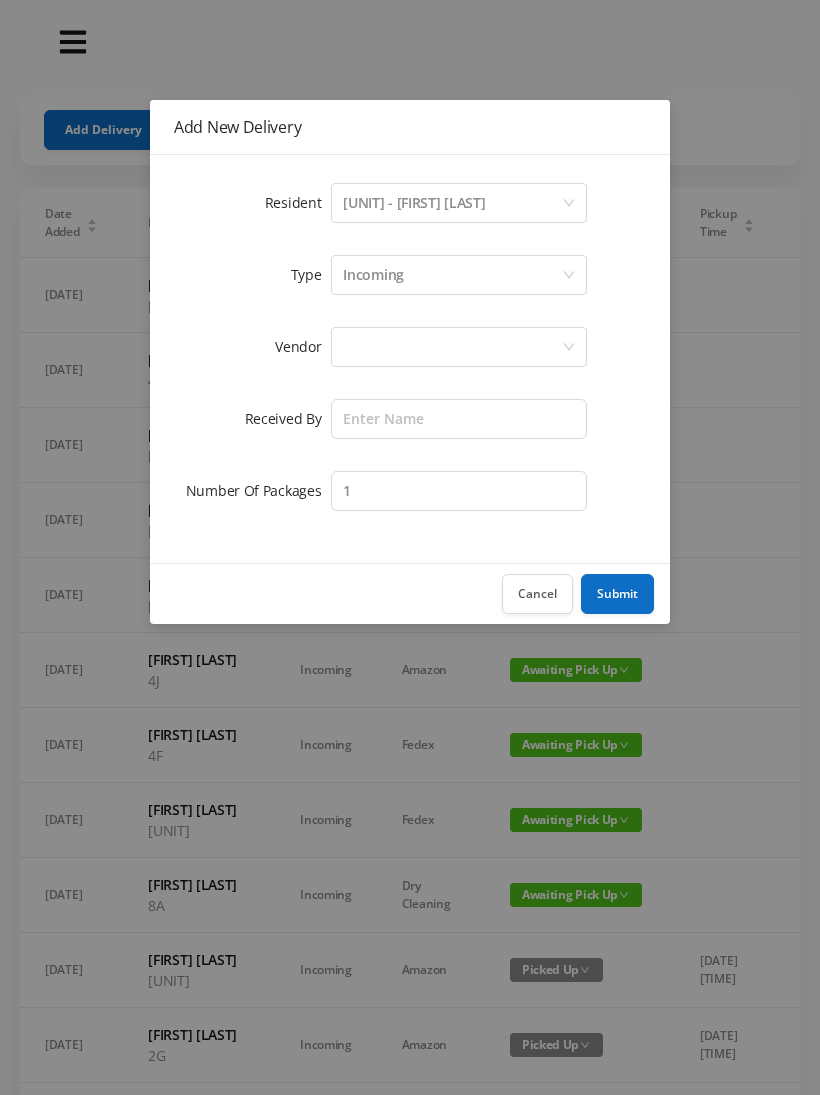 click at bounding box center [452, 203] 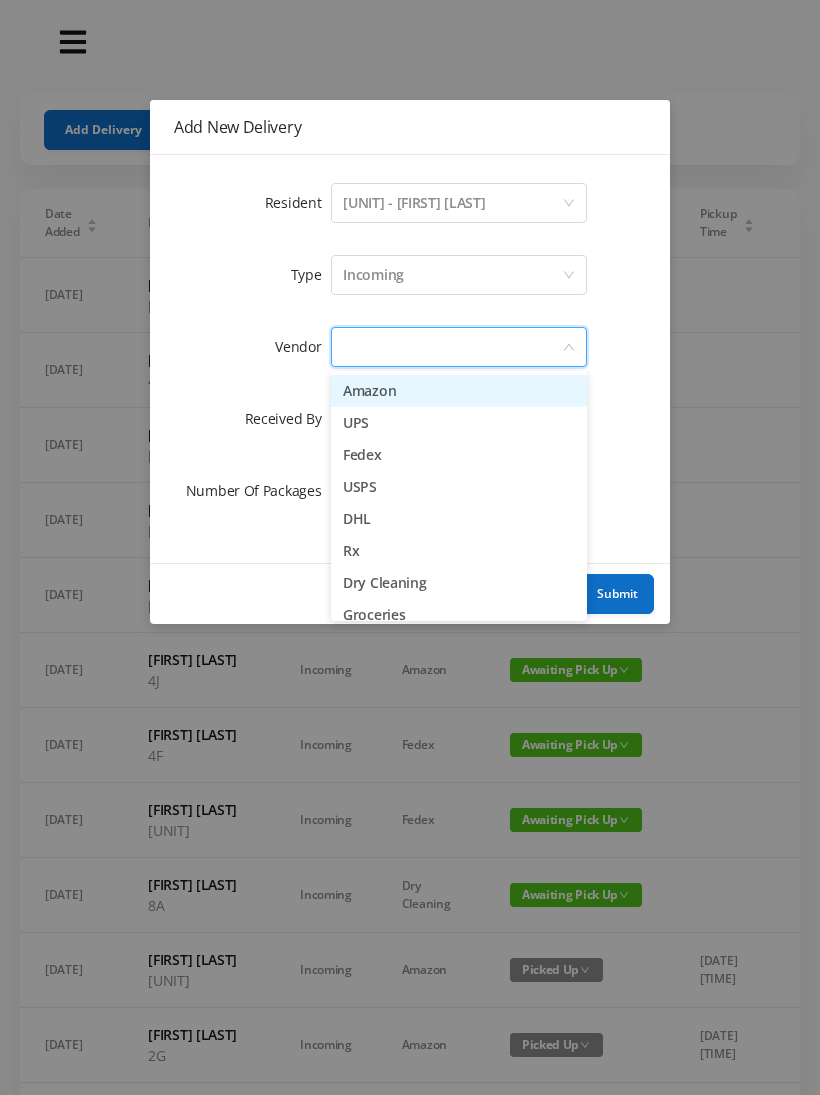 click on "UPS" at bounding box center (459, 423) 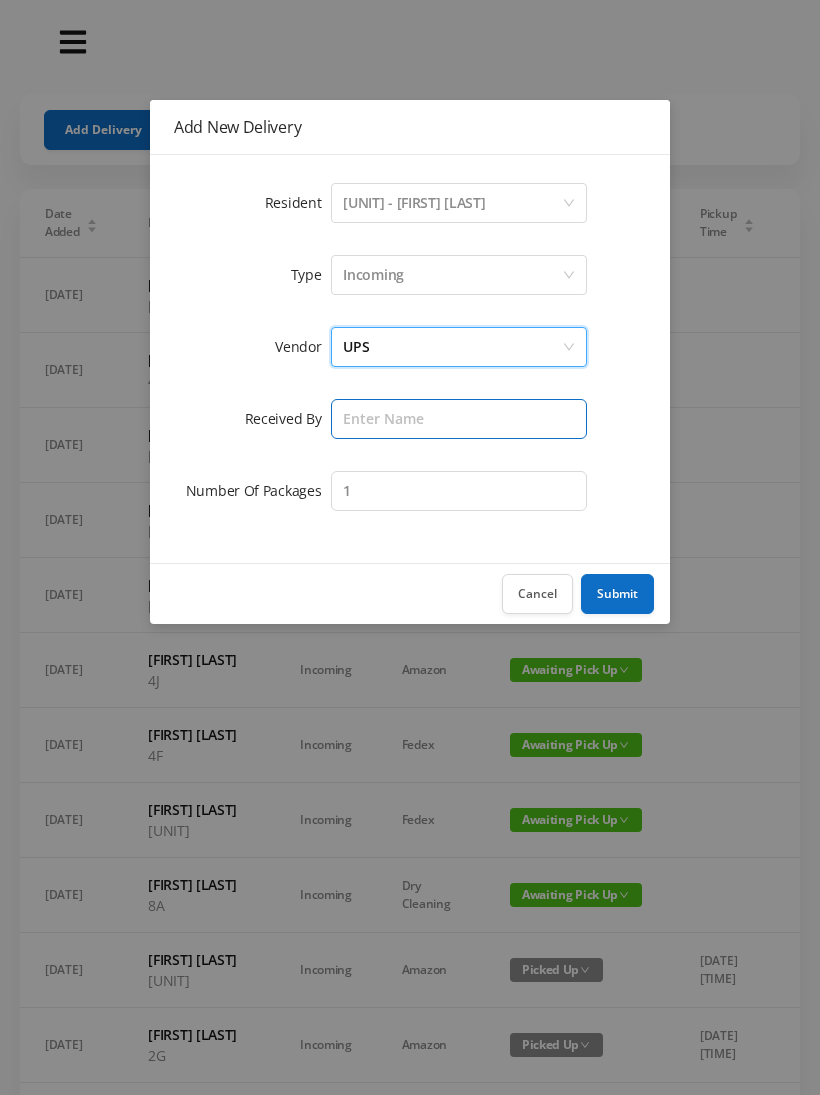 click at bounding box center [459, 419] 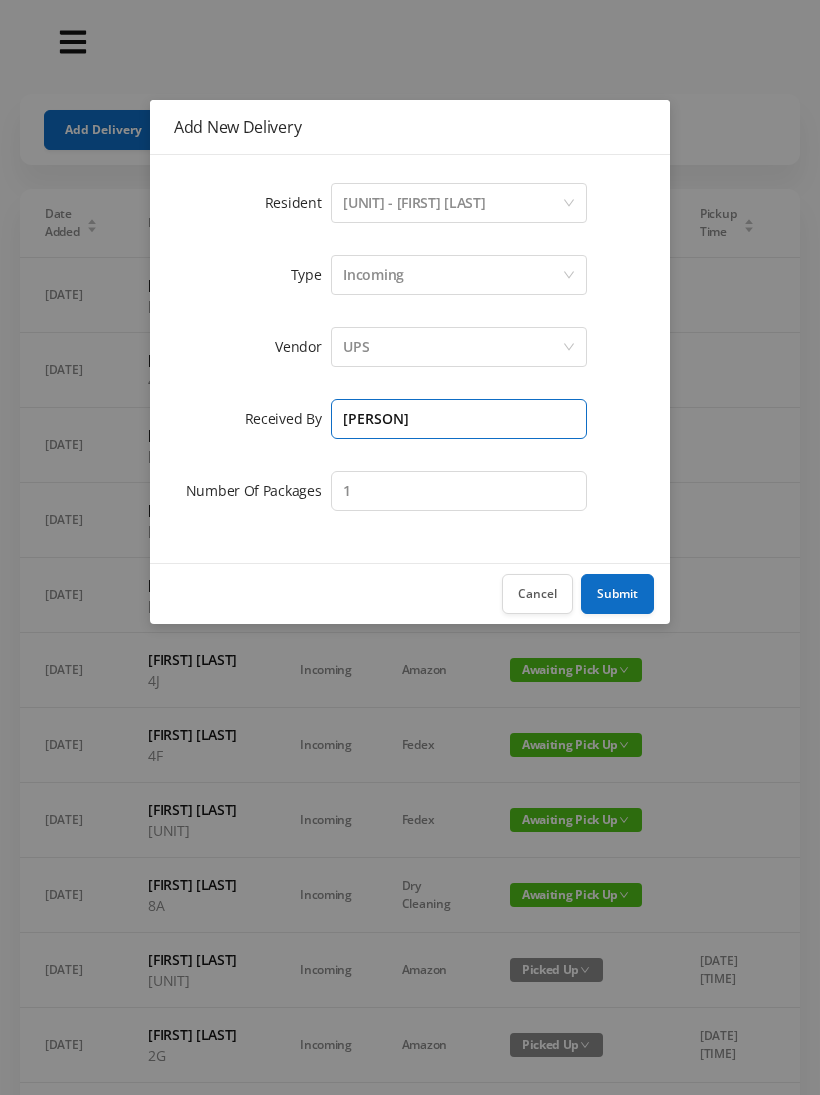 type on "[PERSON]" 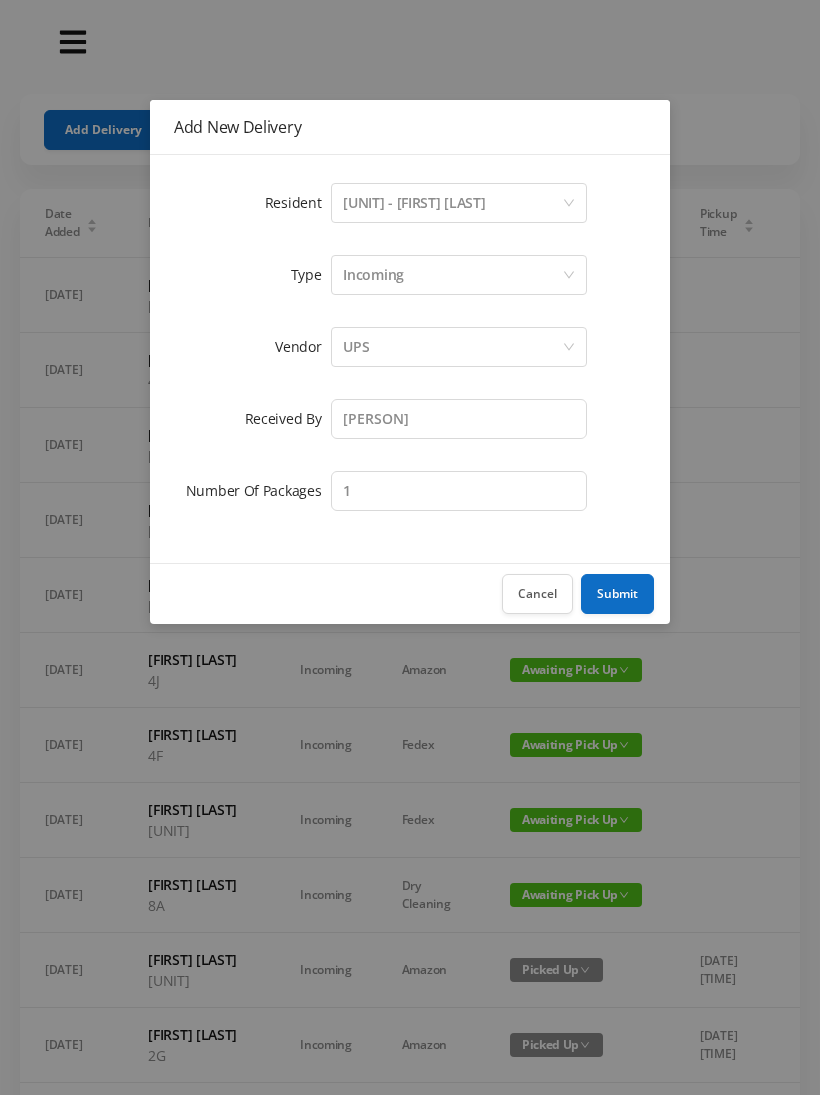 click on "Submit" at bounding box center (617, 594) 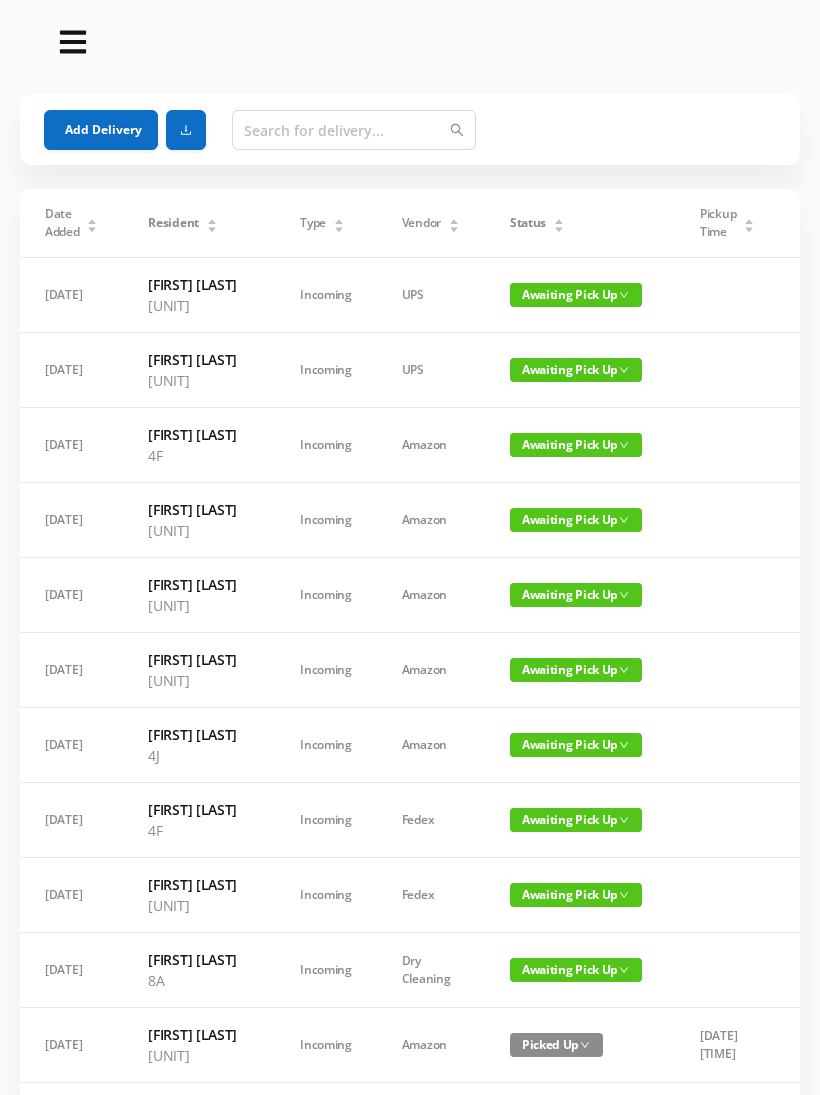 click on "Date Added Resident Type Vendor Status Pickup Time Received By Packages [DATE] [FIRST] [LAST] [UNIT] Incoming [VENDOR] Awaiting Pick Up [PERSON] 1 edit delete [DATE] [FIRST] [LAST] [UNIT] Incoming [VENDOR] Awaiting Pick Up [PERSON] 1 edit delete [DATE] [FIRST] [LAST] [UNIT] Incoming [VENDOR] Awaiting Pick Up [PERSON] 1 edit delete [DATE] [FIRST] [LAST] [UNIT] Incoming [VENDOR] Awaiting Pick Up [PERSON] 1 edit delete [DATE] [FIRST] [LAST] [UNIT] Incoming [VENDOR] Awaiting Pick Up [PERSON] 1 edit delete [DATE] [FIRST] [LAST] [UNIT] Incoming [VENDOR] Awaiting Pick Up [PERSON] 1 edit delete [DATE] [FIRST] [LAST] [UNIT] Incoming [VENDOR] Awaiting Pick Up [PERSON] 1 edit delete [DATE] [FIRST] [LAST] [UNIT] Incoming [VENDOR] Awaiting Pick Up [PERSON] 1 edit delete [DATE] [FIRST] [LAST] [UNIT] Incoming [DRYCLEANING] Awaiting Pick Up [PERSON] 1 edit delete [DATE] [FIRST] [LAST] [UNIT] Incoming [VENDOR] Picked Up [DATE] [TIME] [PERSON] 1 edit [UNIT]" at bounding box center [410, 953] 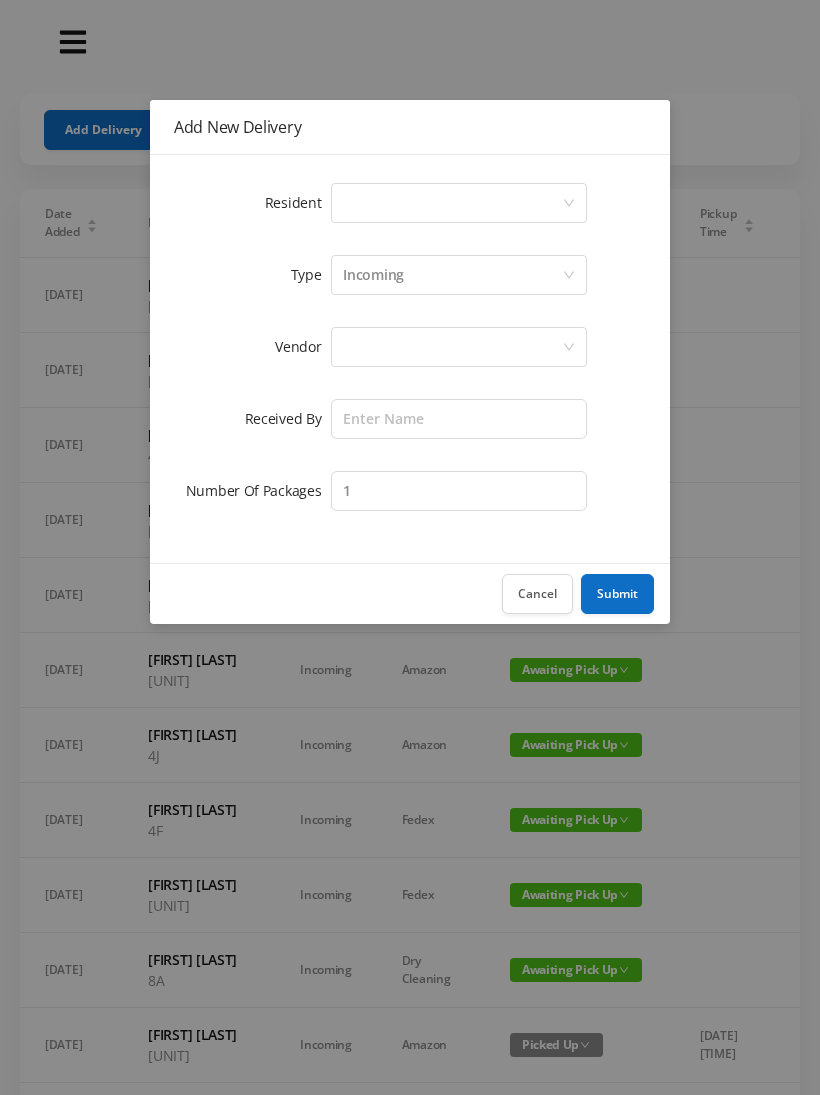 click on "Select a person" at bounding box center (452, 203) 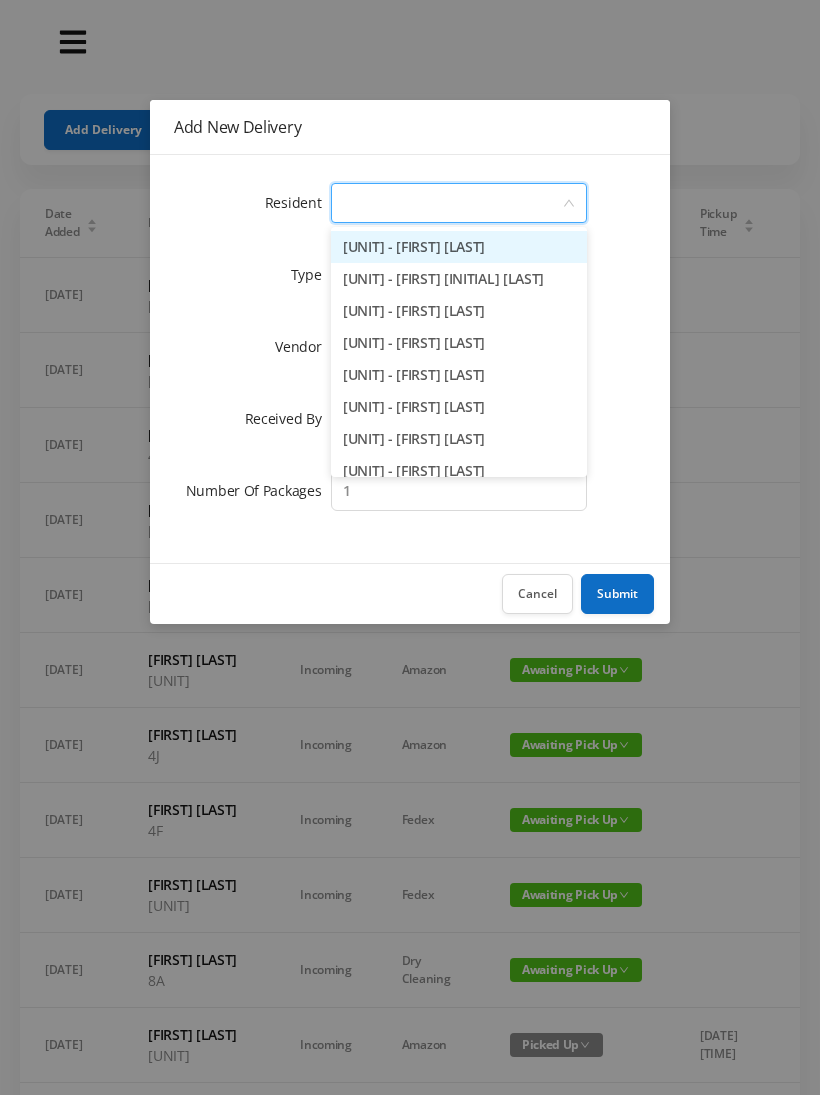 type on "[NUMBER]" 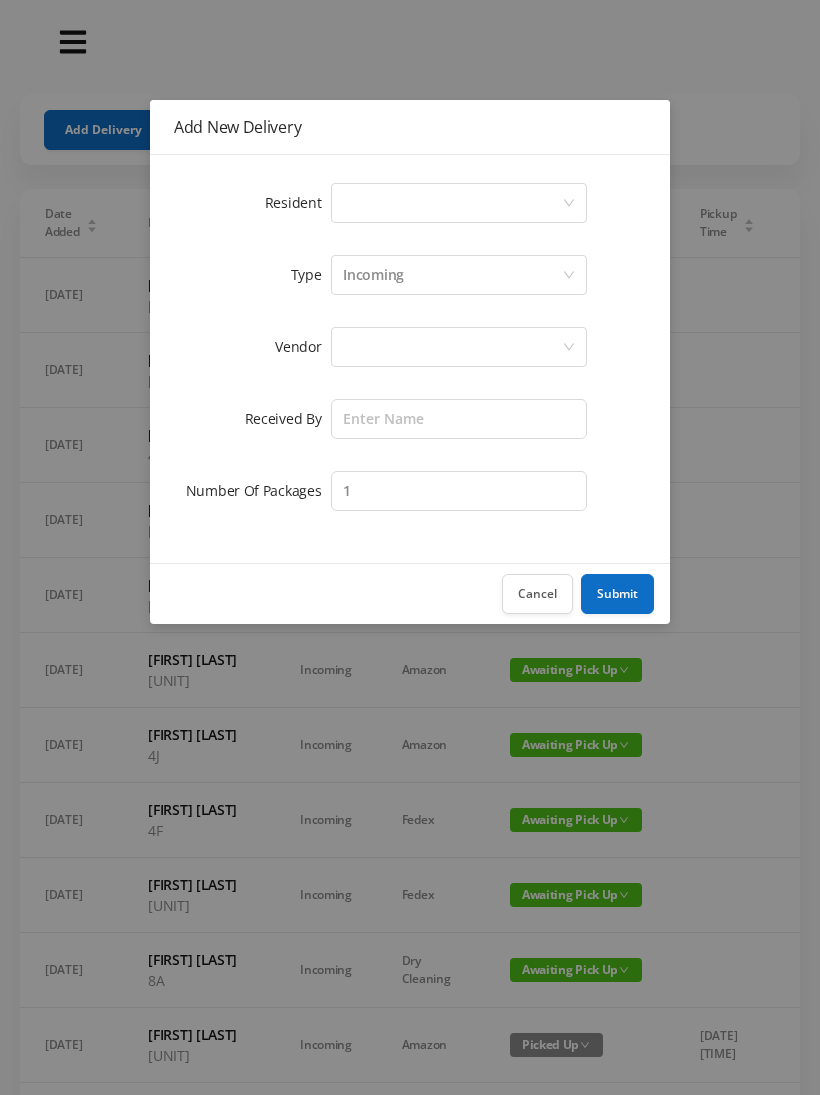 click at bounding box center [452, 203] 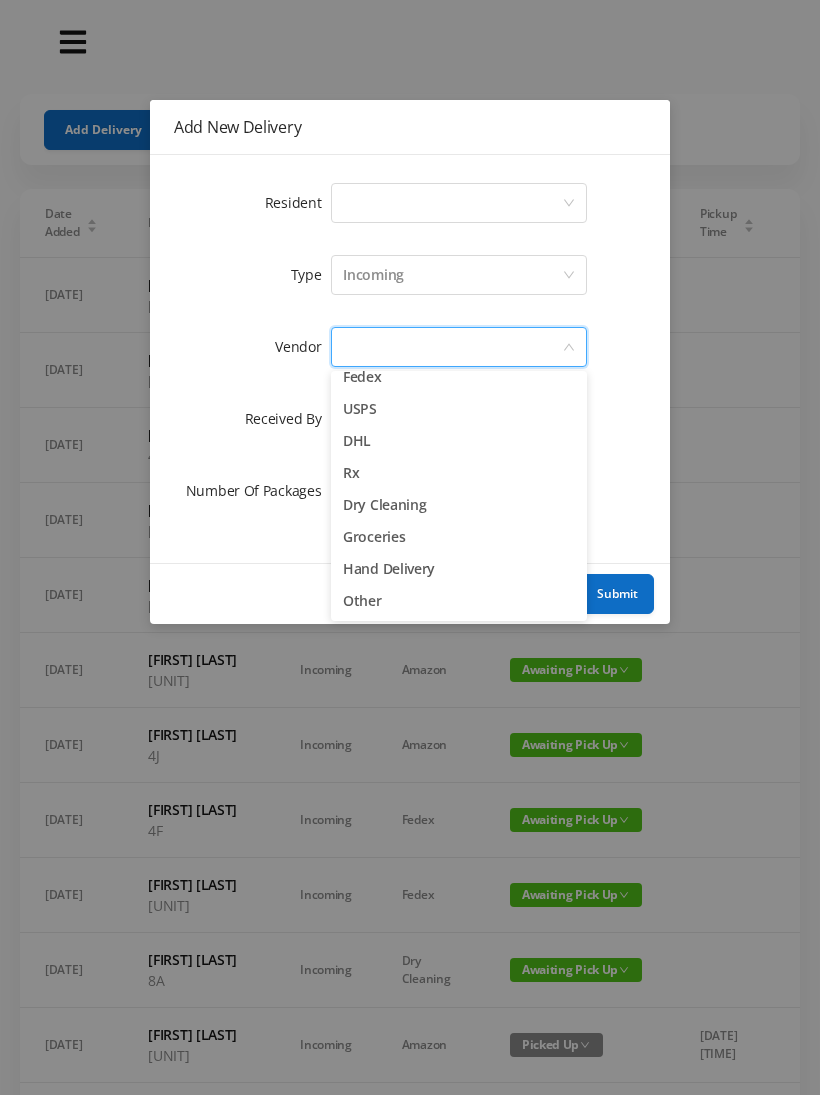 scroll, scrollTop: 78, scrollLeft: 0, axis: vertical 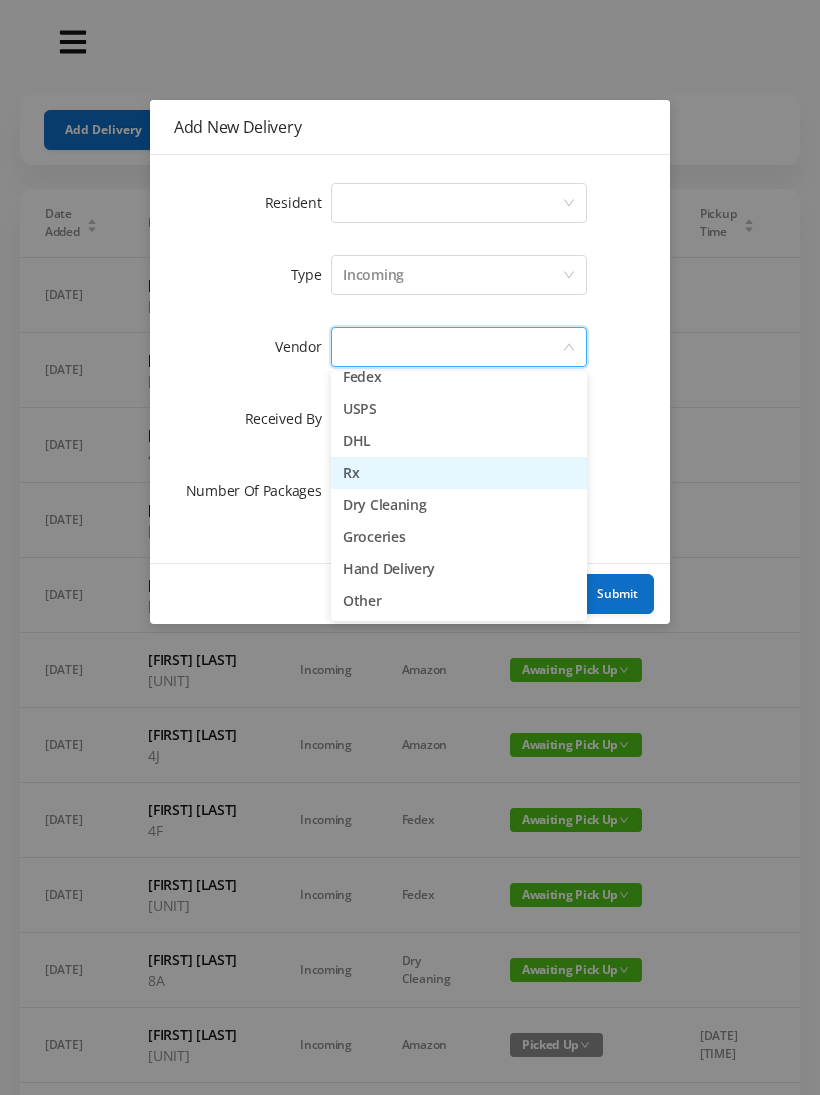 click on "Rx" at bounding box center [459, 473] 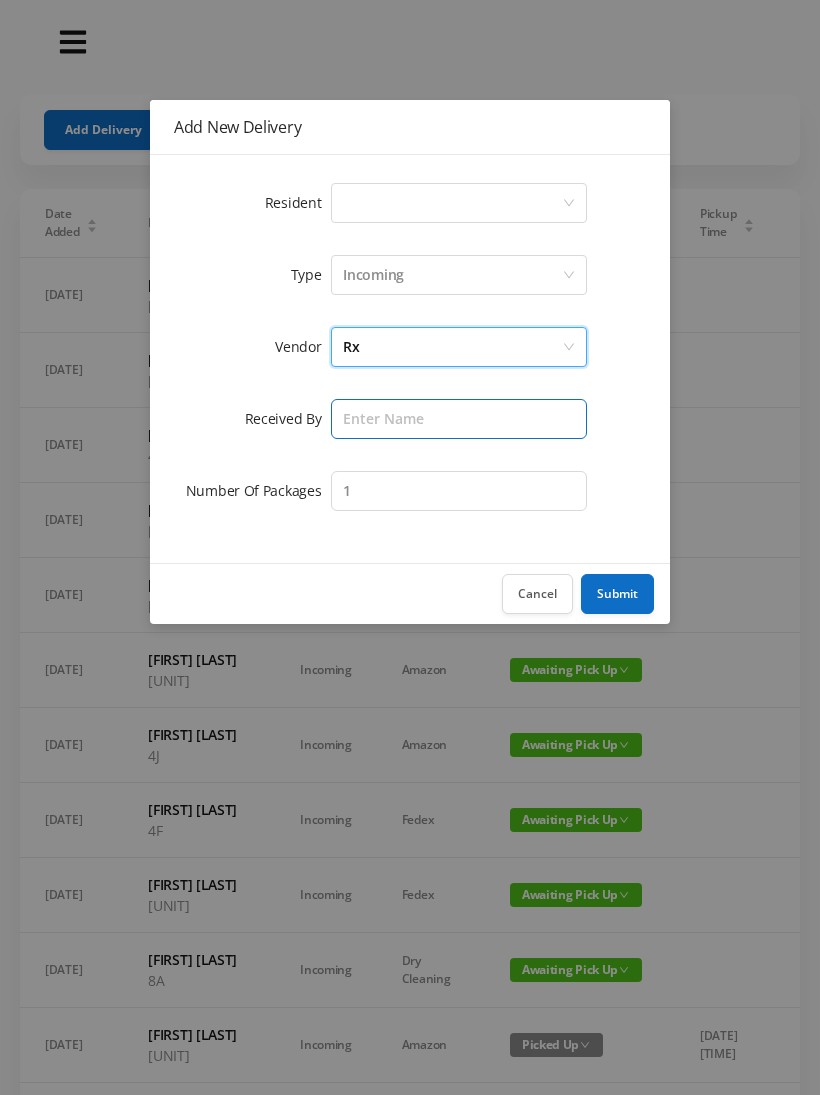 click at bounding box center [459, 419] 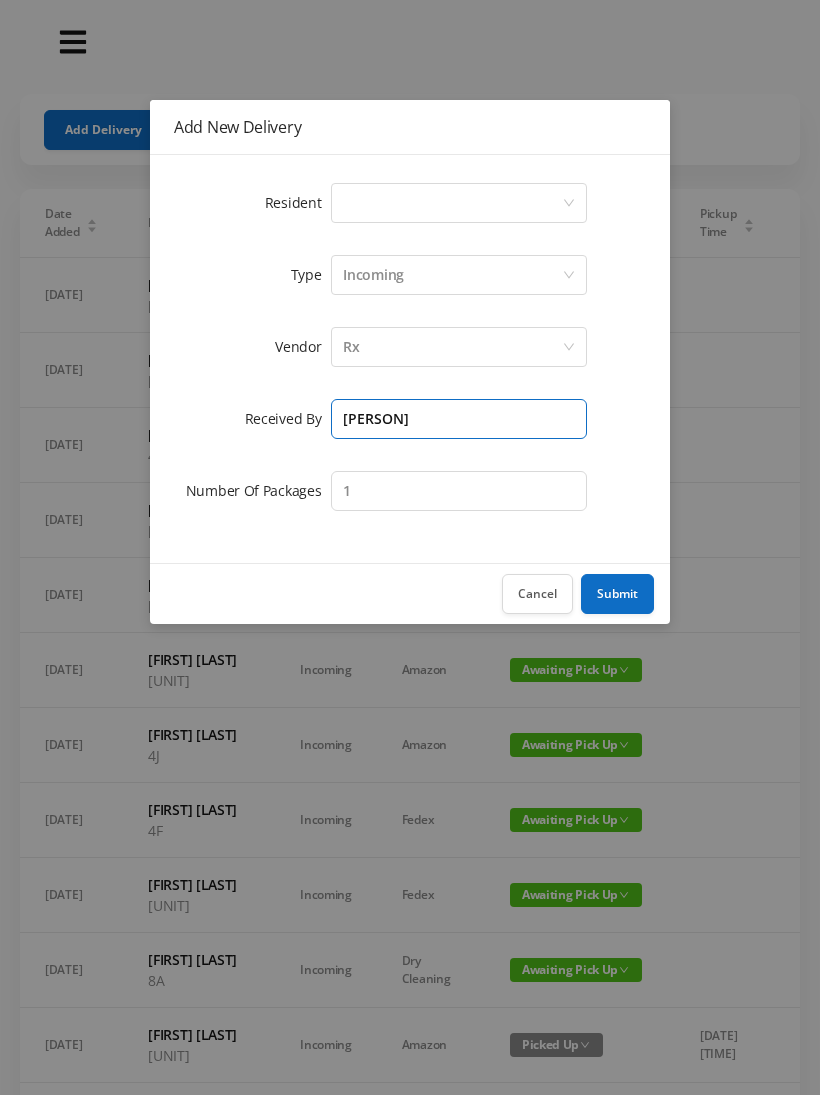 type on "[PERSON]" 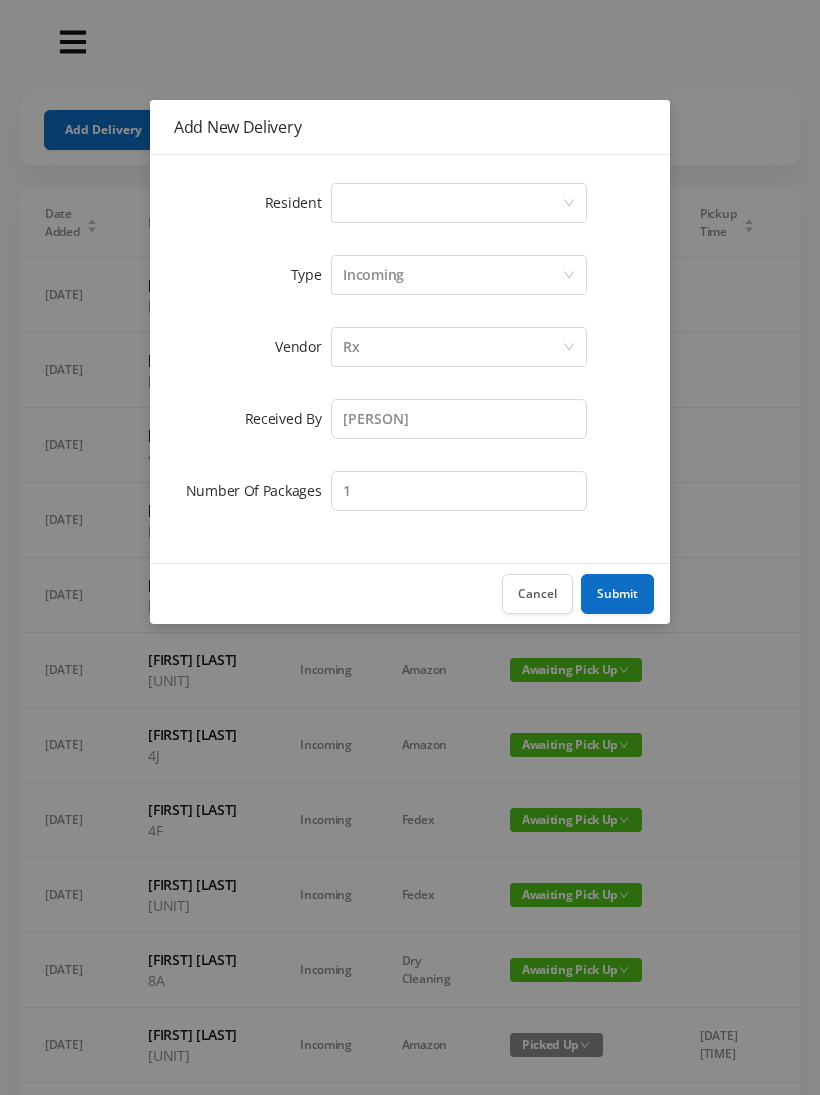 click on "Submit" at bounding box center (617, 594) 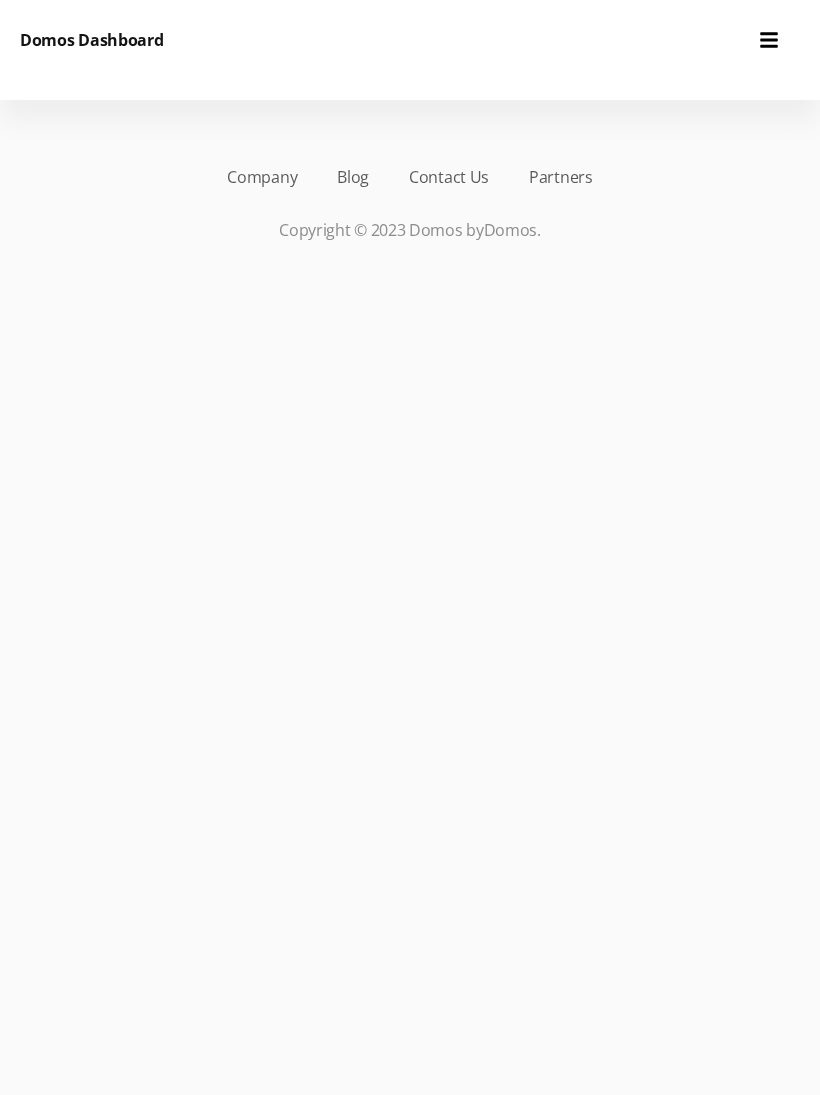 scroll, scrollTop: 0, scrollLeft: 0, axis: both 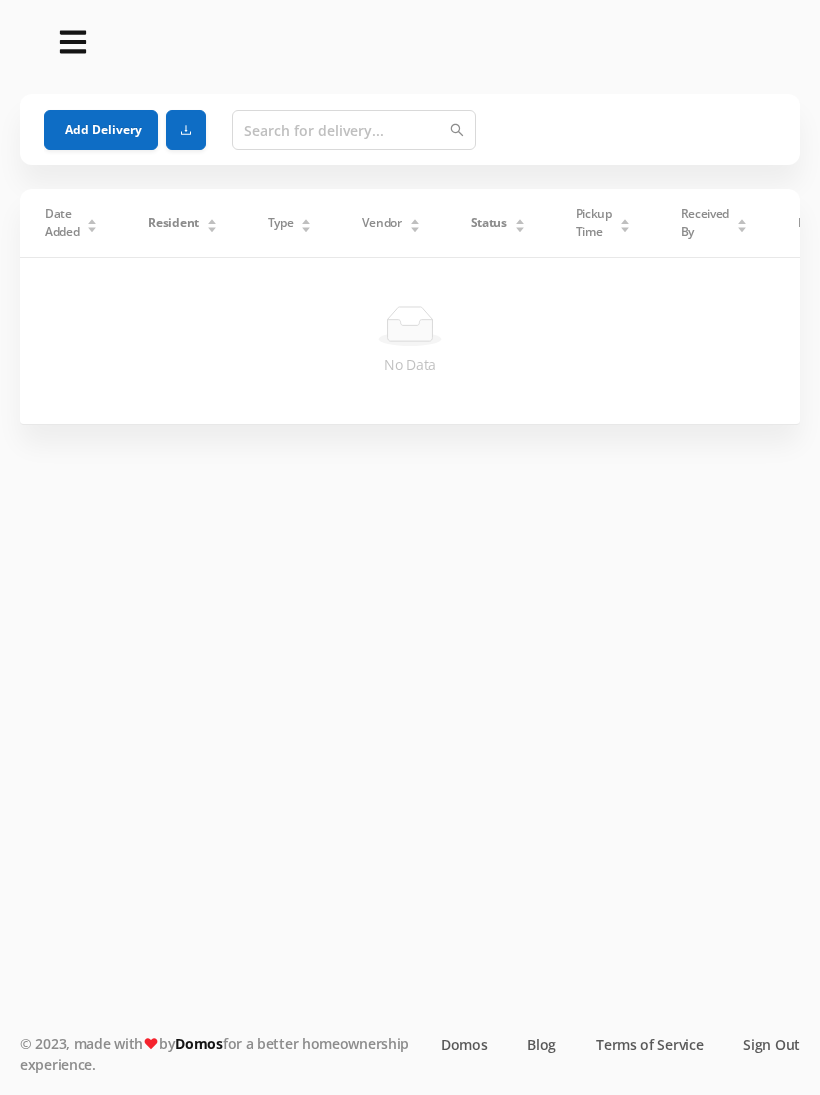 click on "Add Delivery" at bounding box center [101, 130] 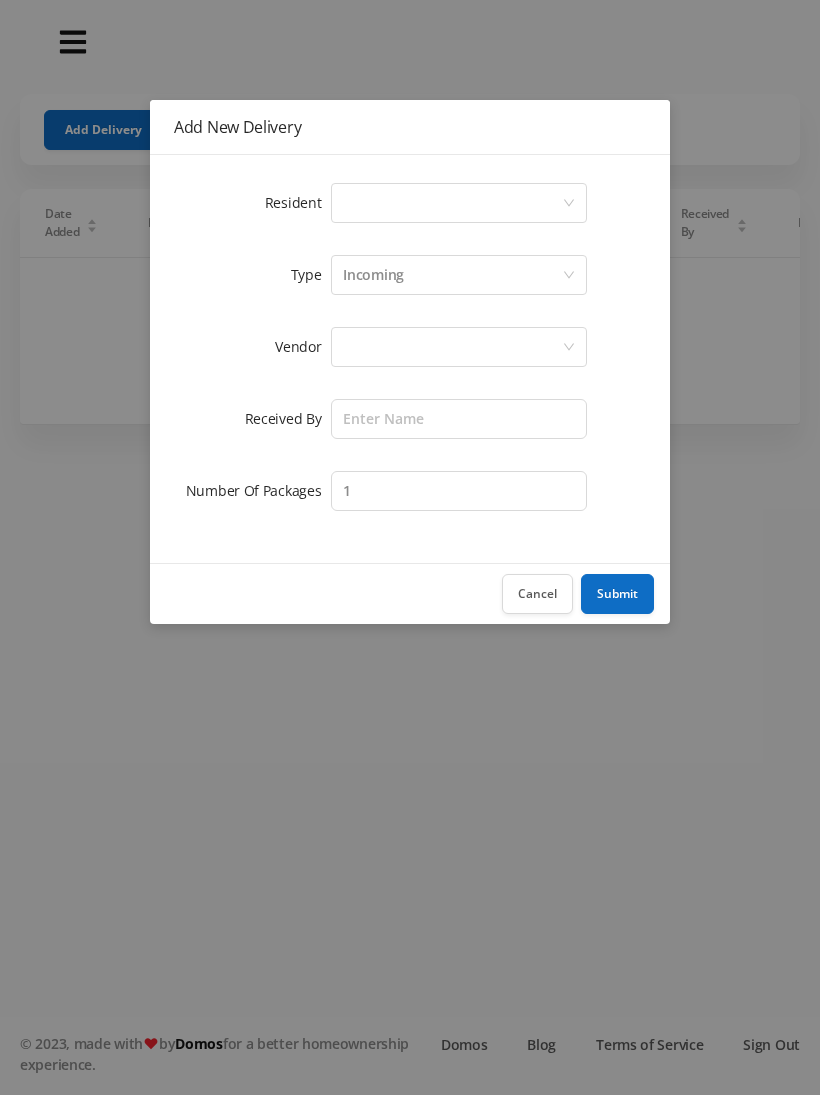click on "Select a person" at bounding box center [452, 203] 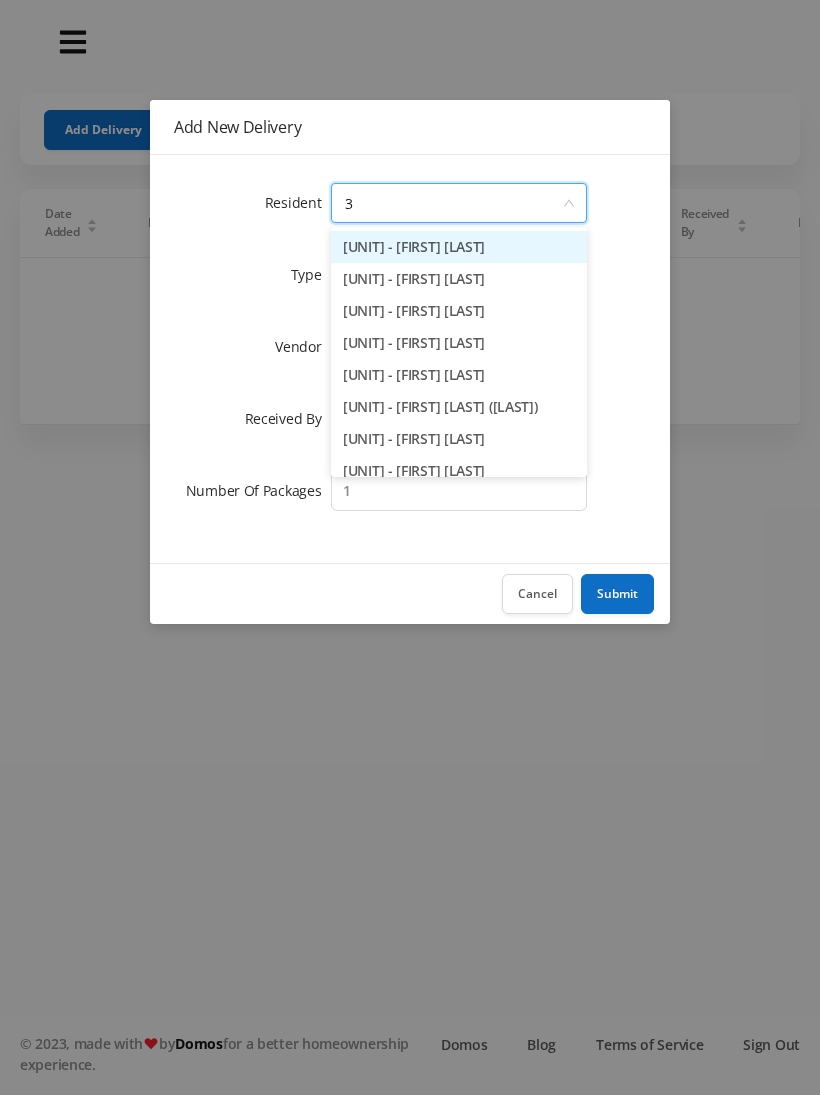 click on "[UNIT] - [FIRST] [LAST]" at bounding box center (459, 279) 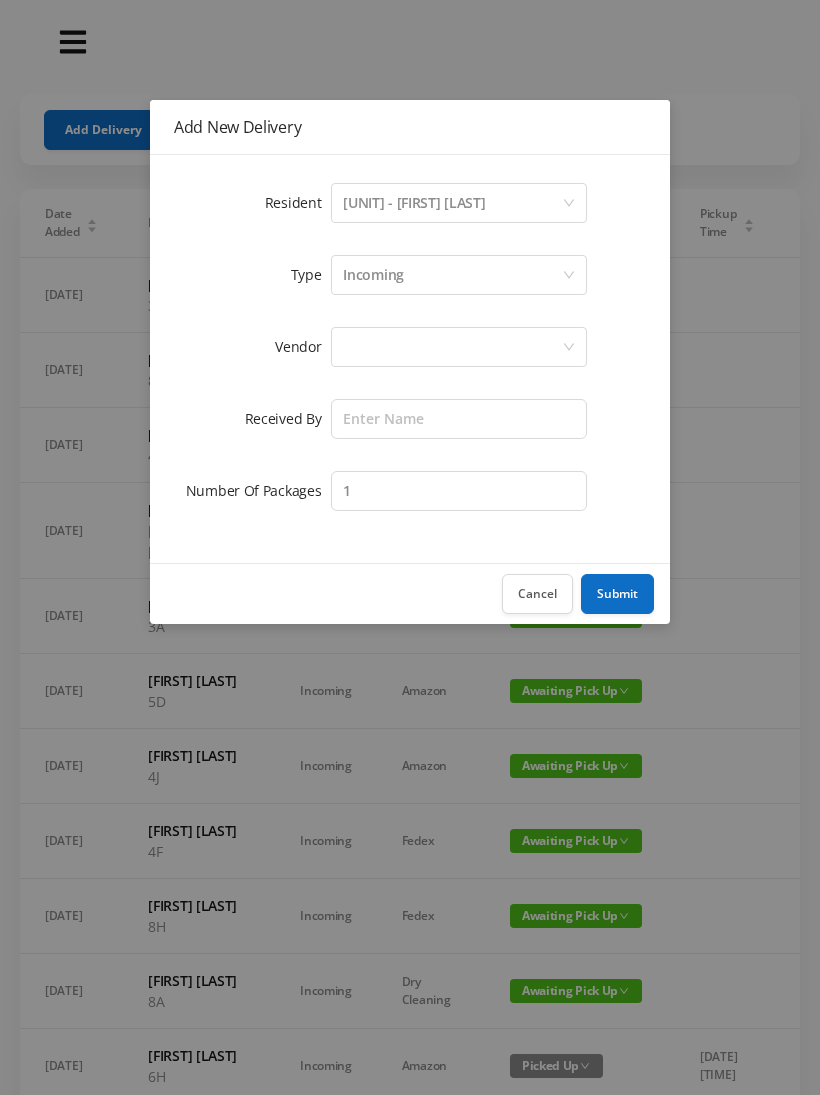 click on "Select a person  3A - Lynn Green" at bounding box center (452, 203) 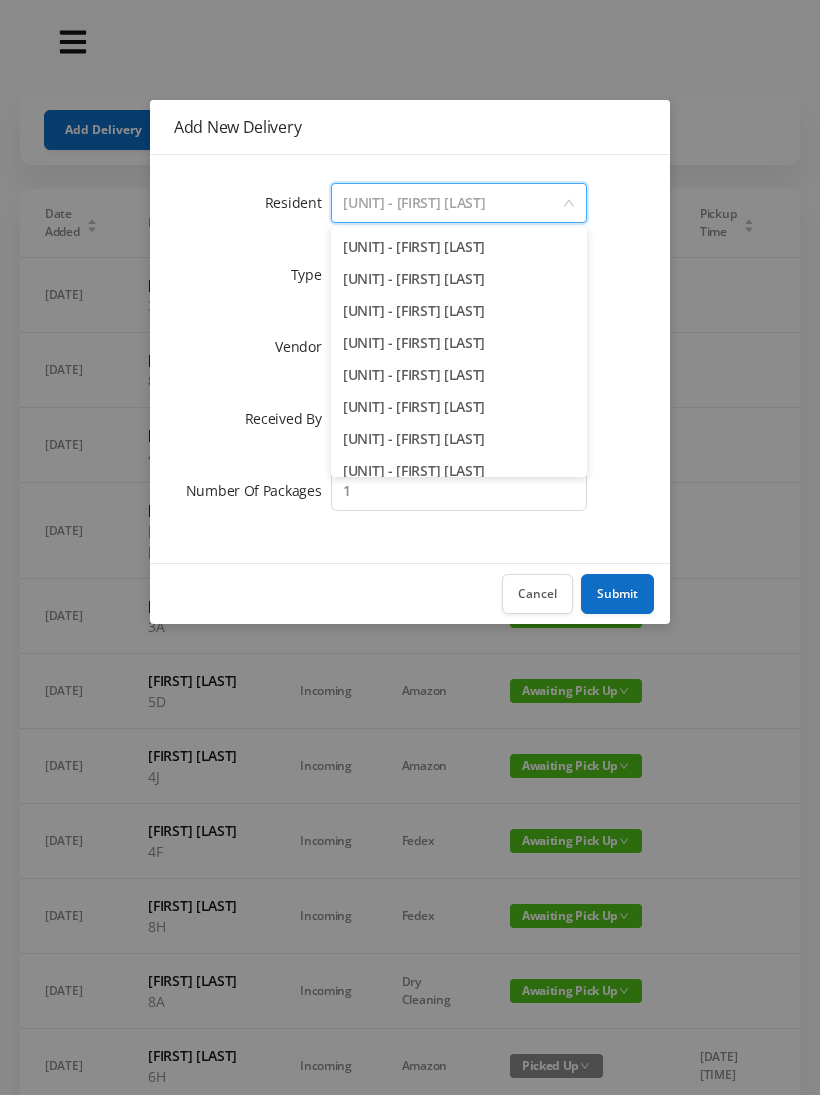 scroll, scrollTop: 618, scrollLeft: 0, axis: vertical 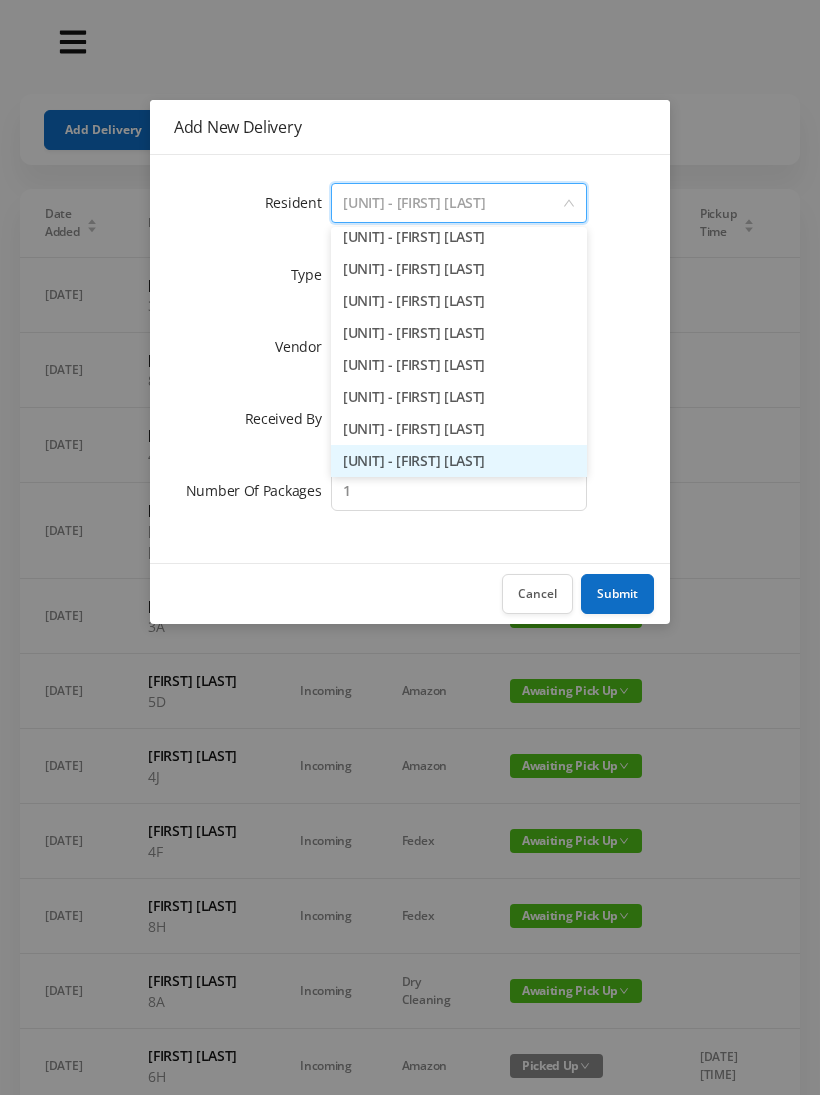 type on "[NUMBER]" 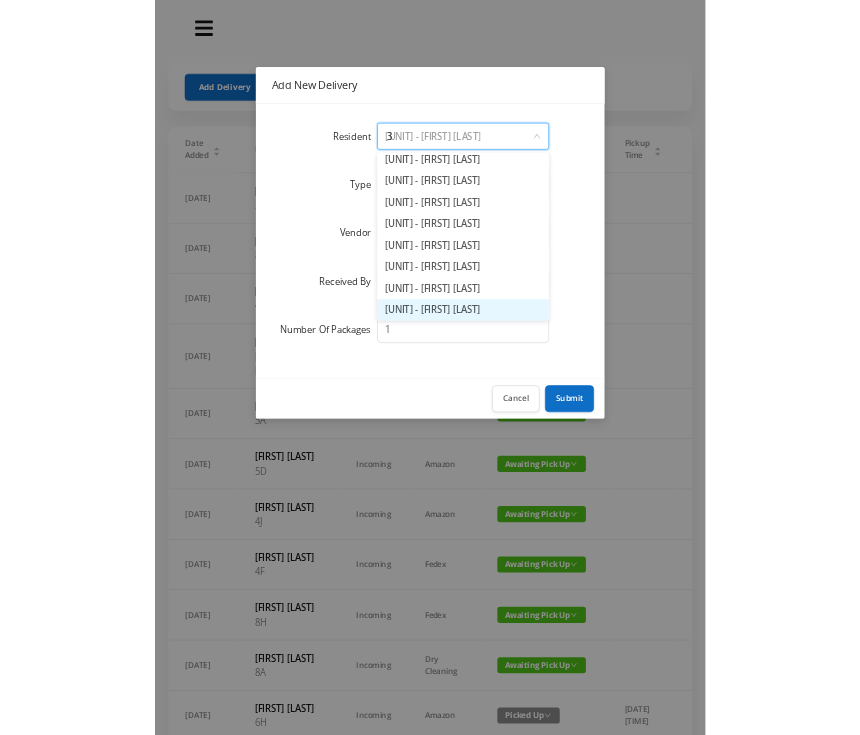 scroll, scrollTop: 4, scrollLeft: 0, axis: vertical 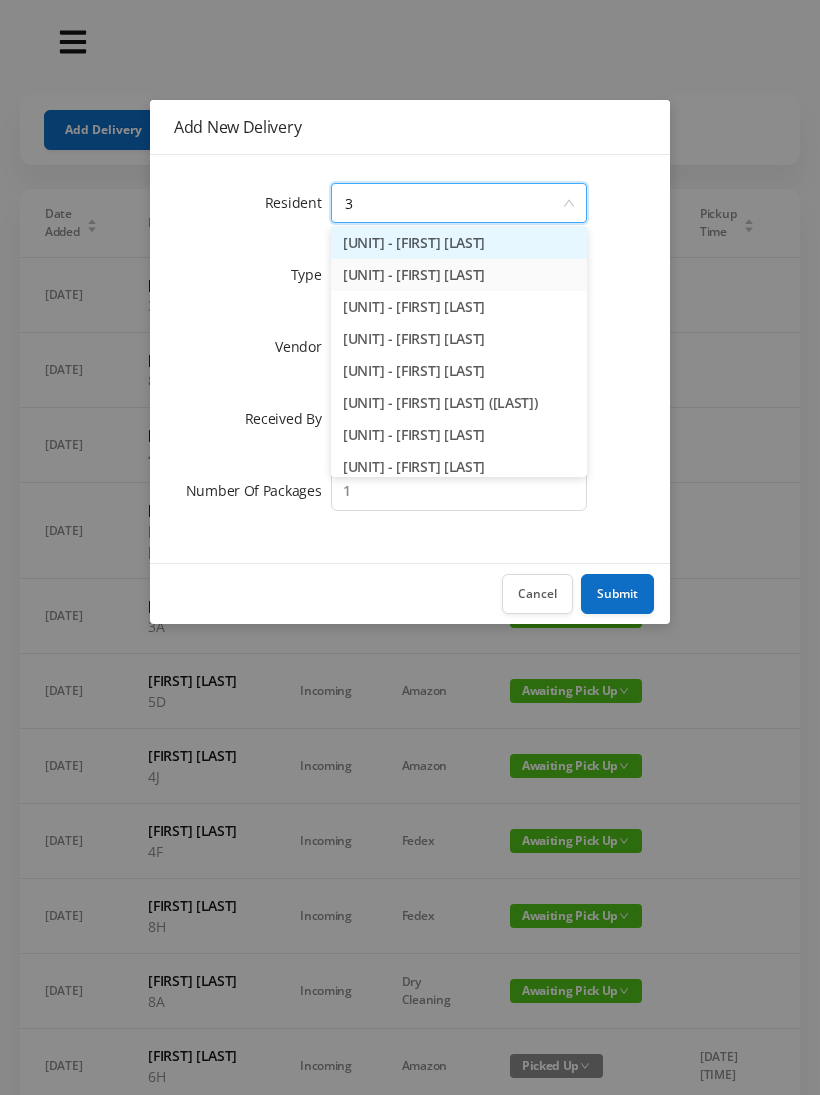 click on "[UNIT] - [FIRST] [LAST]" at bounding box center [459, 307] 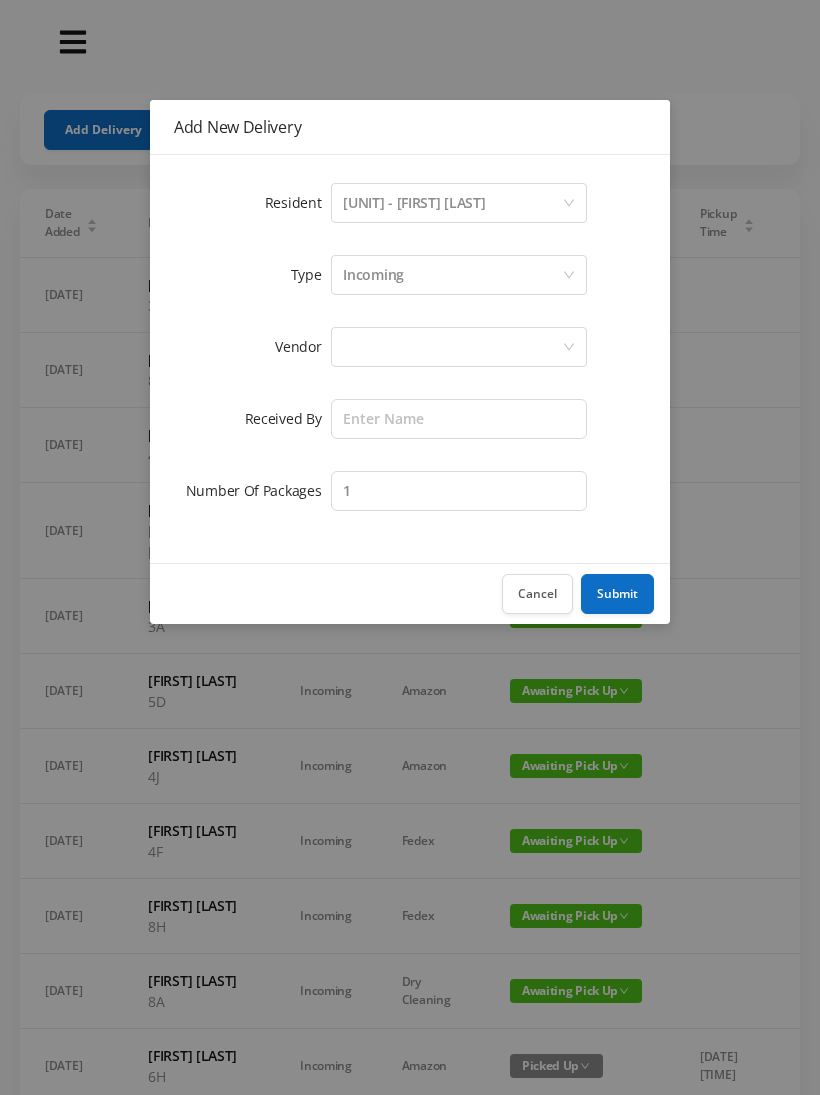 click at bounding box center (452, 203) 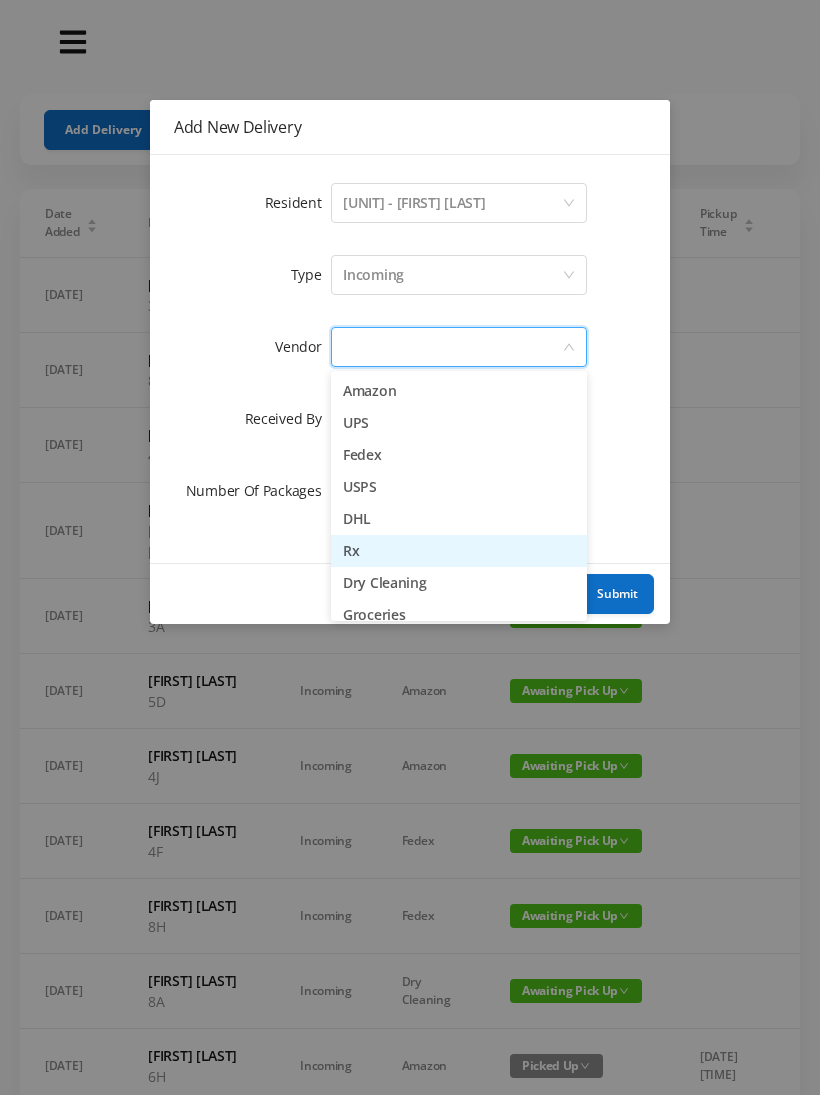 click on "Rx" at bounding box center [459, 551] 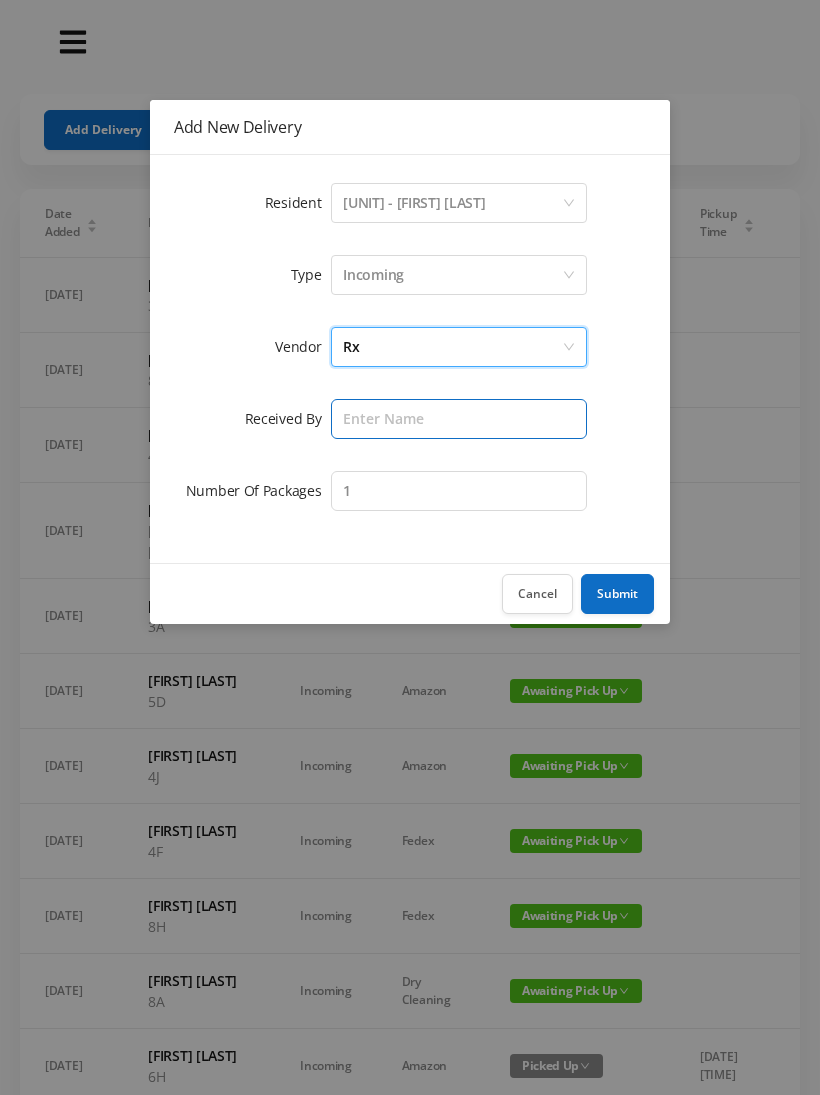 click at bounding box center [459, 419] 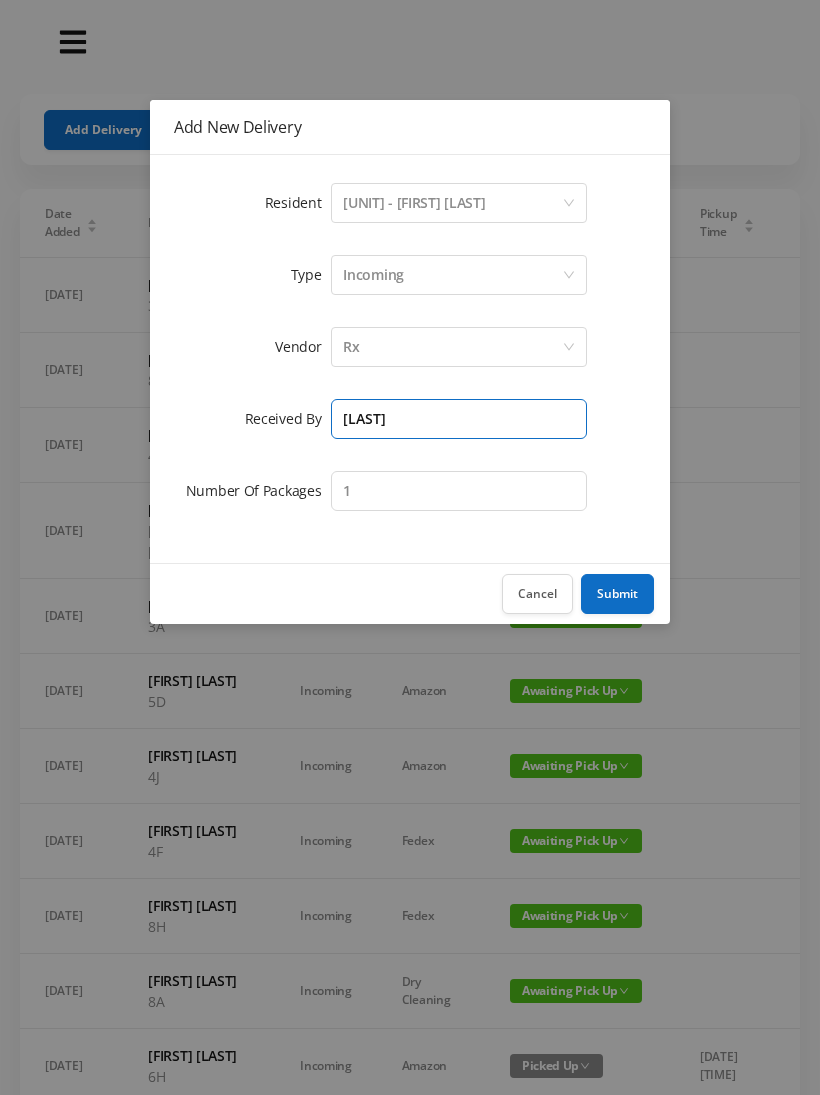 type on "[PERSON]" 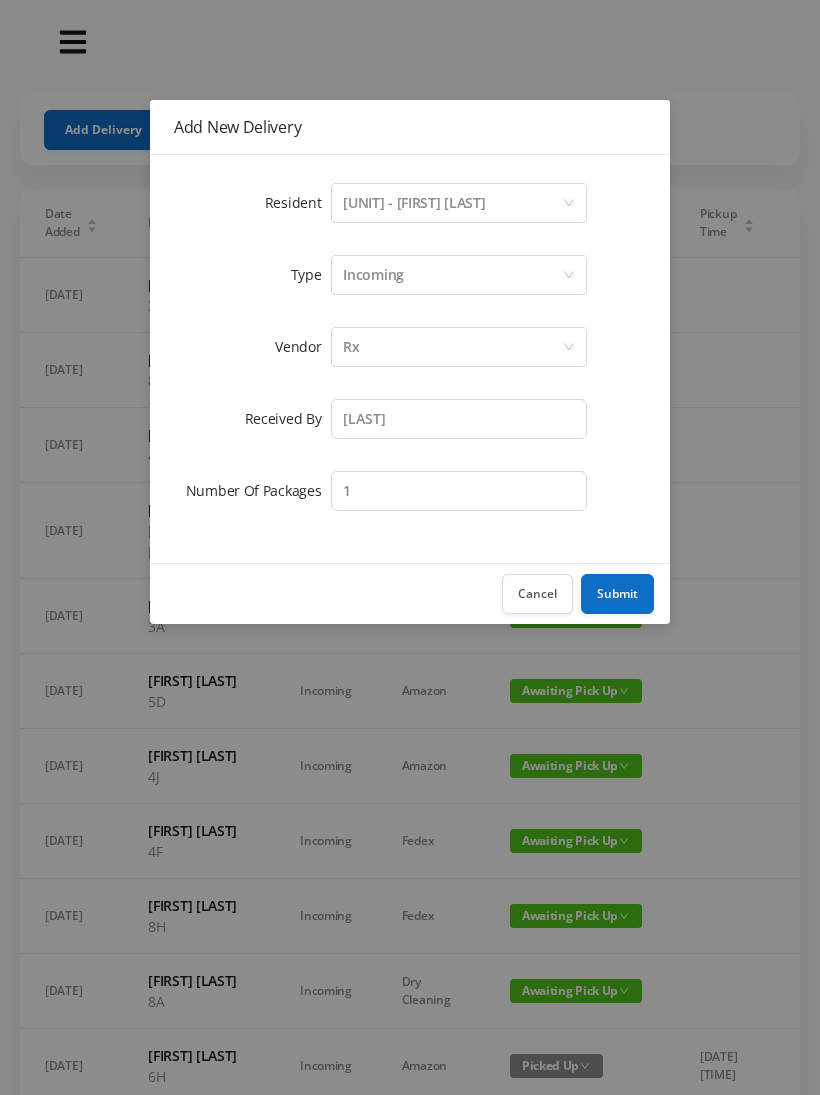 click on "Submit" at bounding box center [617, 594] 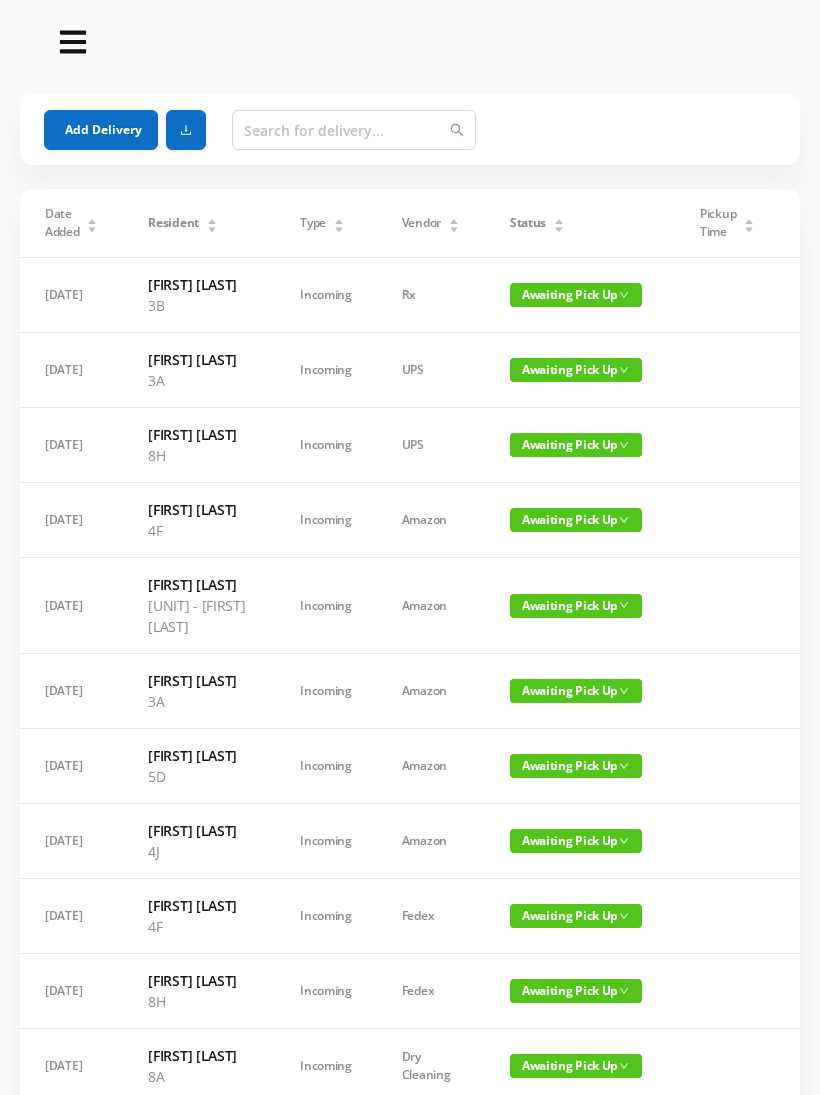 click on "Add Delivery Date Added Resident Type Vendor Status Pickup Time Received By Packages 07/03/2025 Kathleen DeCoursey 3B Incoming Rx  Awaiting Pick Up  Wayne  1 edit delete 07/03/2025 Lynn Green 3A Incoming UPS  Awaiting Pick Up  Wayne  1 edit delete 07/03/2025 Gloria Johnson 8H Incoming UPS  Awaiting Pick Up  Wayne  1 edit delete 07/03/2025 Rebecca Gildiner 4F Incoming Amazon  Awaiting Pick Up  Wayne  1 edit delete 07/03/2025 Nicole Fishstein 5B Incoming Amazon  Awaiting Pick Up  Wayne  1 edit delete 07/03/2025 Lynn Green 3A Incoming Amazon  Awaiting Pick Up  Wayne  1 edit delete 07/03/2025 Lawrence Eitel 5D Incoming Amazon  Awaiting Pick Up  Wayne  1 edit delete 07/03/2025 Lia Inoapimentel 4J Incoming Amazon  Awaiting Pick Up  Wayne  1 edit delete 07/03/2025 Rebecca Gildiner 4F Incoming Fedex  Awaiting Pick Up  Wayne  1 edit delete 07/03/2025 Gloria Johnson 8H Incoming Fedex  Awaiting Pick Up  Wayne  1 edit delete 07/03/2025 Sam Telzak 8A Incoming Dry Cleaning  Awaiting Pick Up  Mike  1 edit delete 07/02/2025" at bounding box center [410, 985] 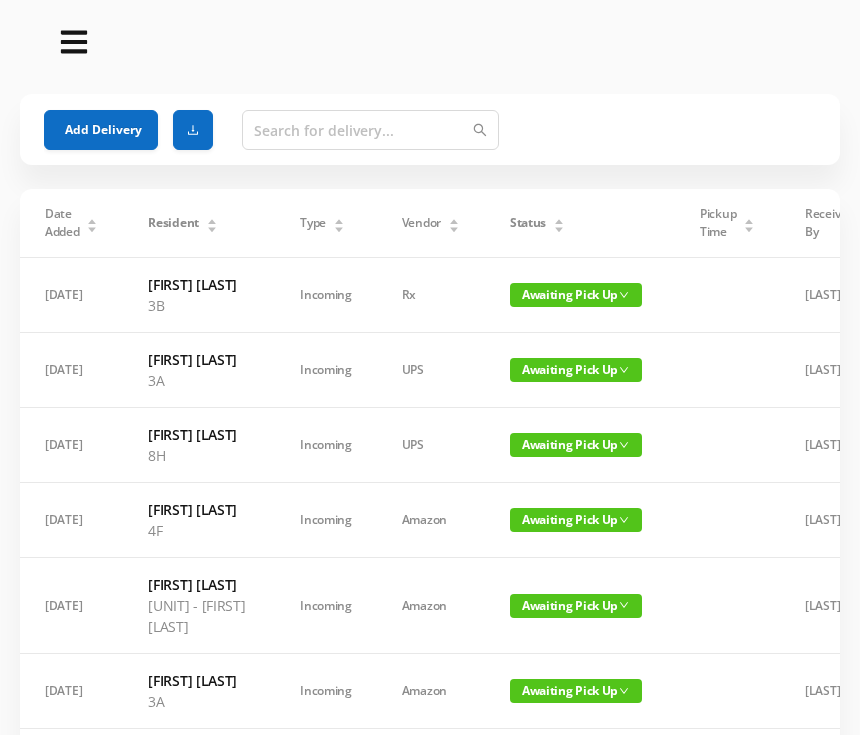 click on "[DATE]" at bounding box center (71, 295) 